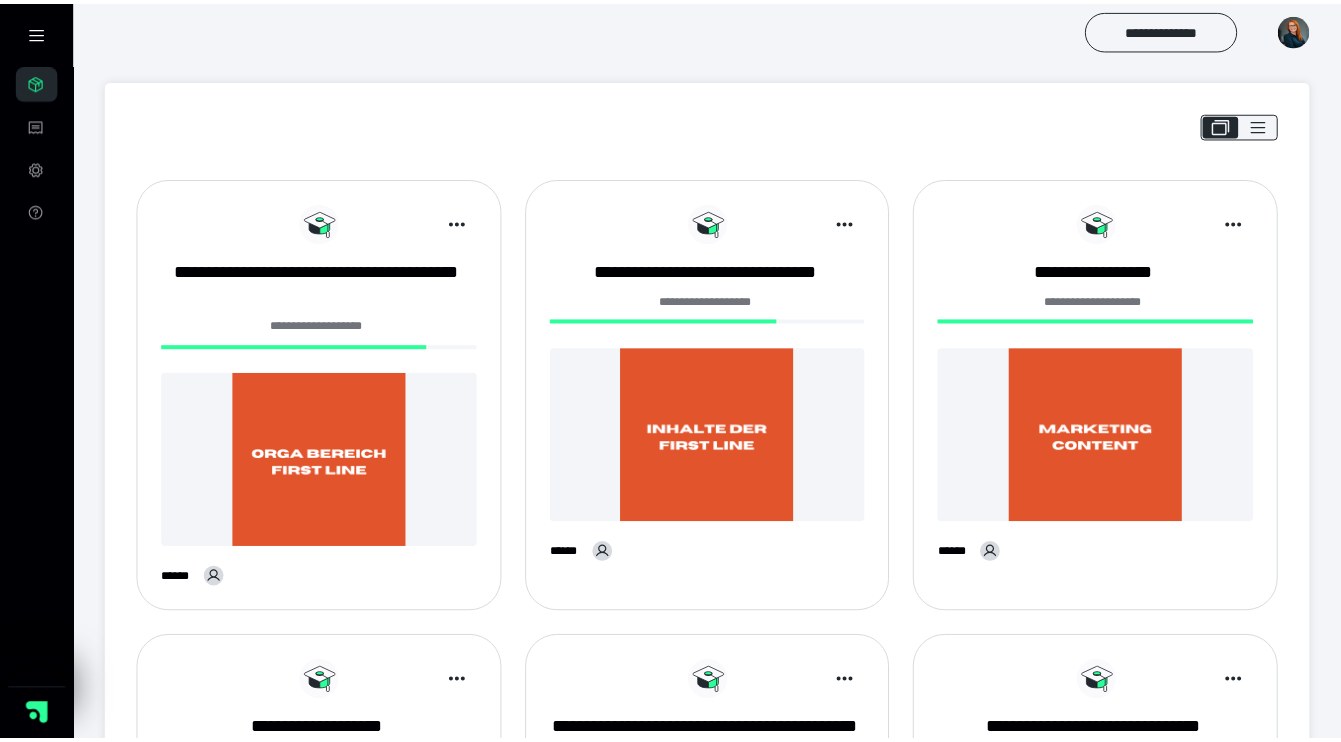 scroll, scrollTop: 859, scrollLeft: 0, axis: vertical 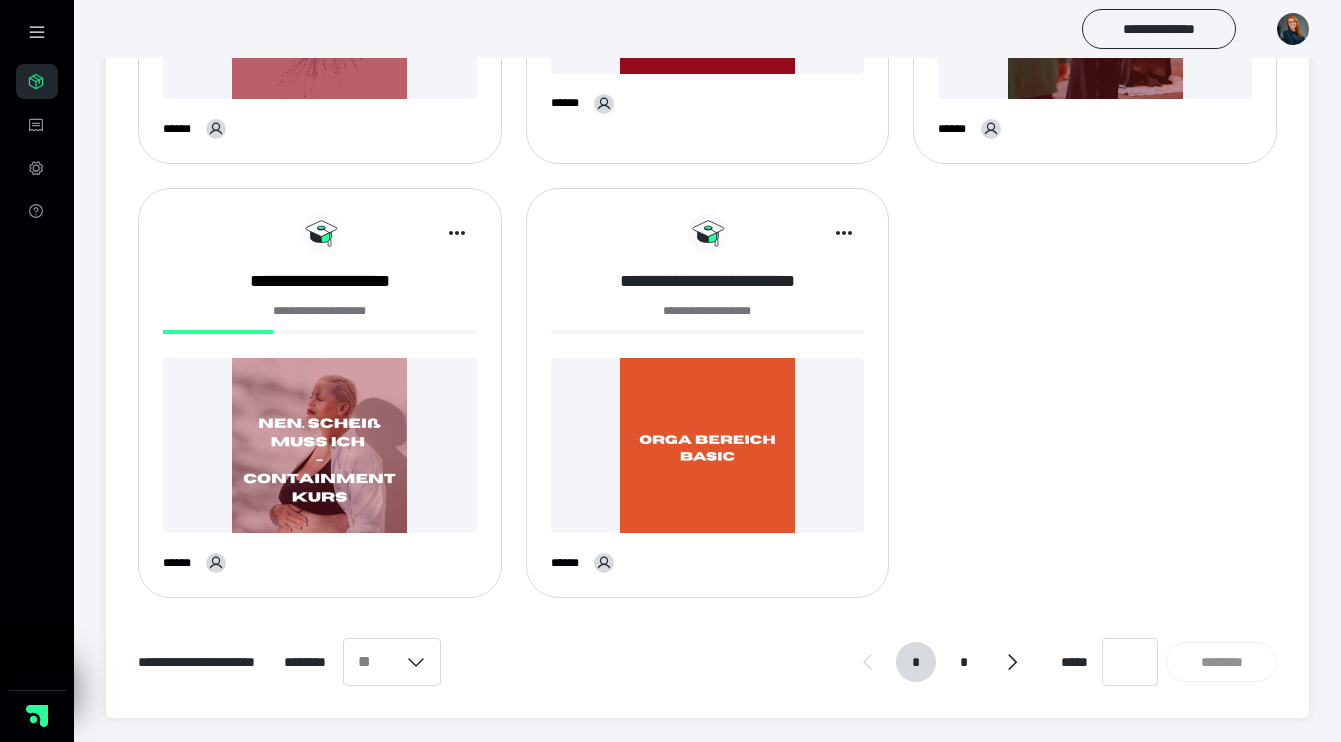 click on "**********" at bounding box center (708, 281) 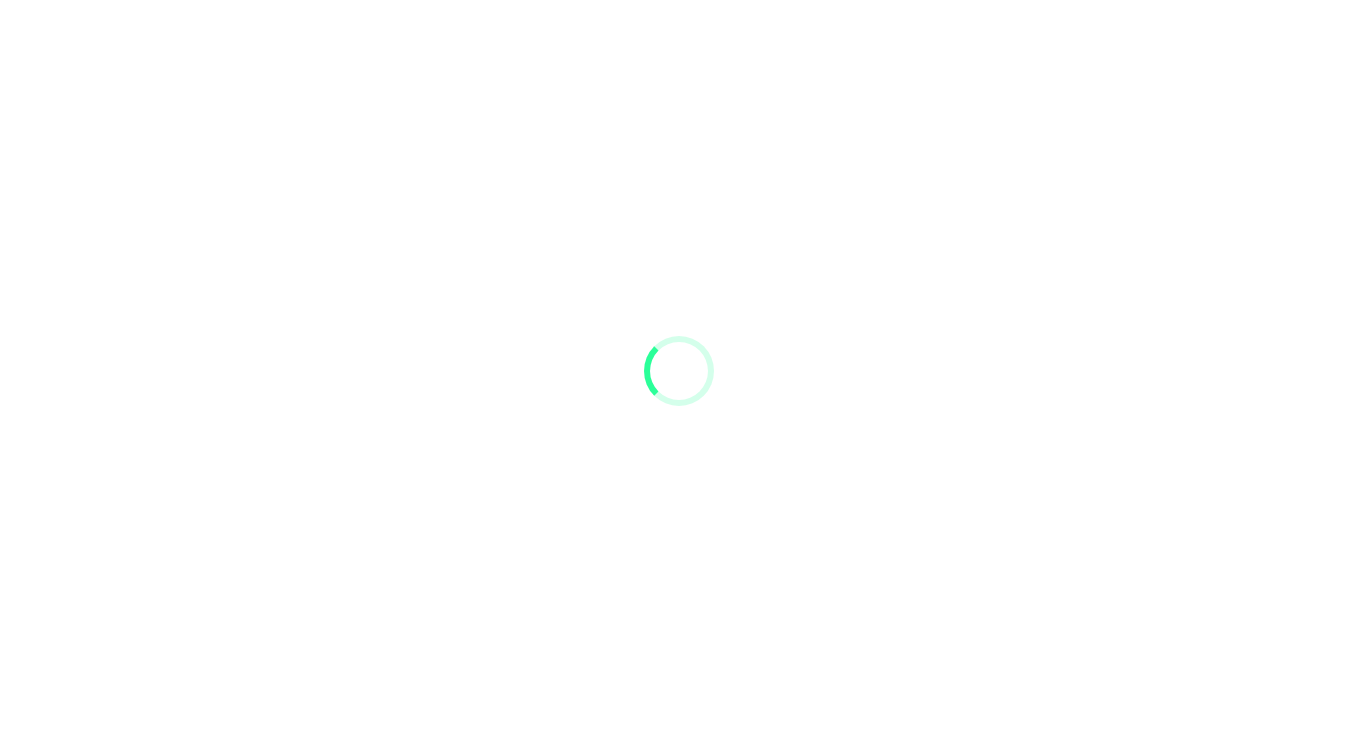 scroll, scrollTop: 0, scrollLeft: 0, axis: both 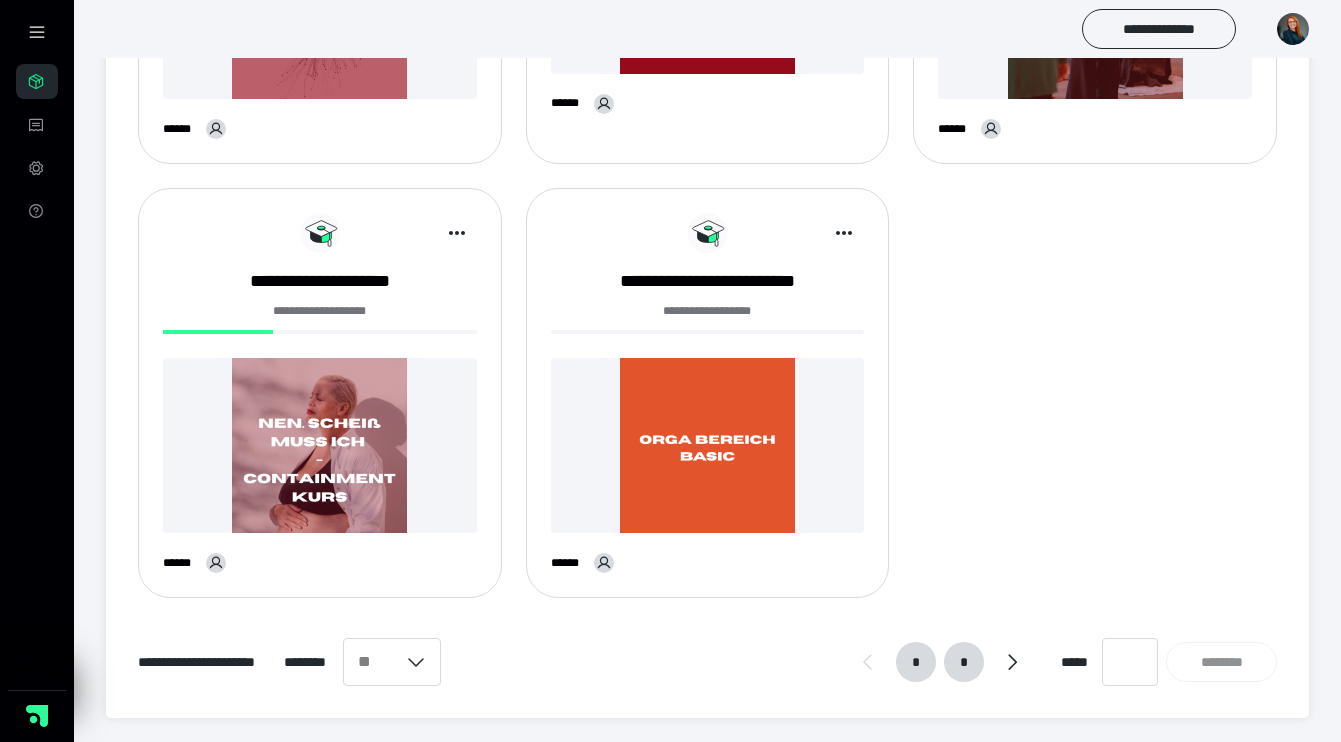 click on "*" at bounding box center (964, 662) 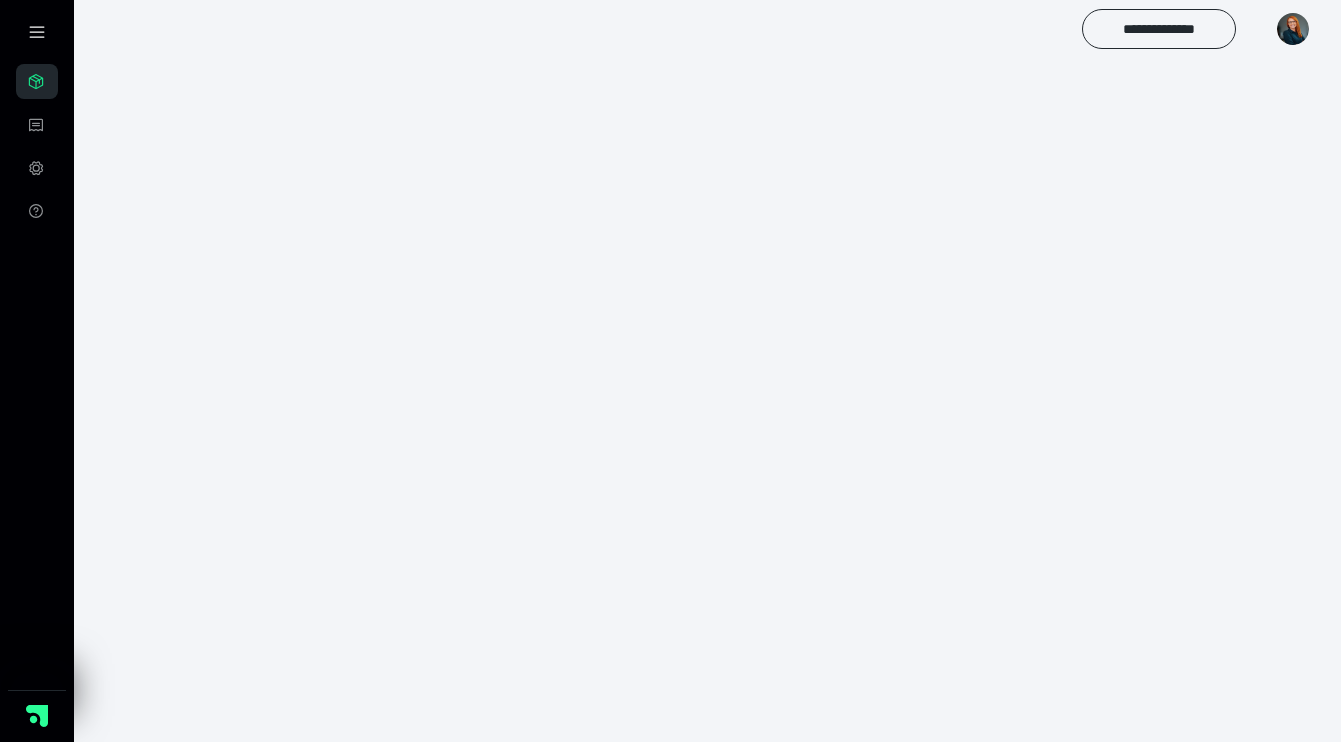 scroll, scrollTop: 0, scrollLeft: 0, axis: both 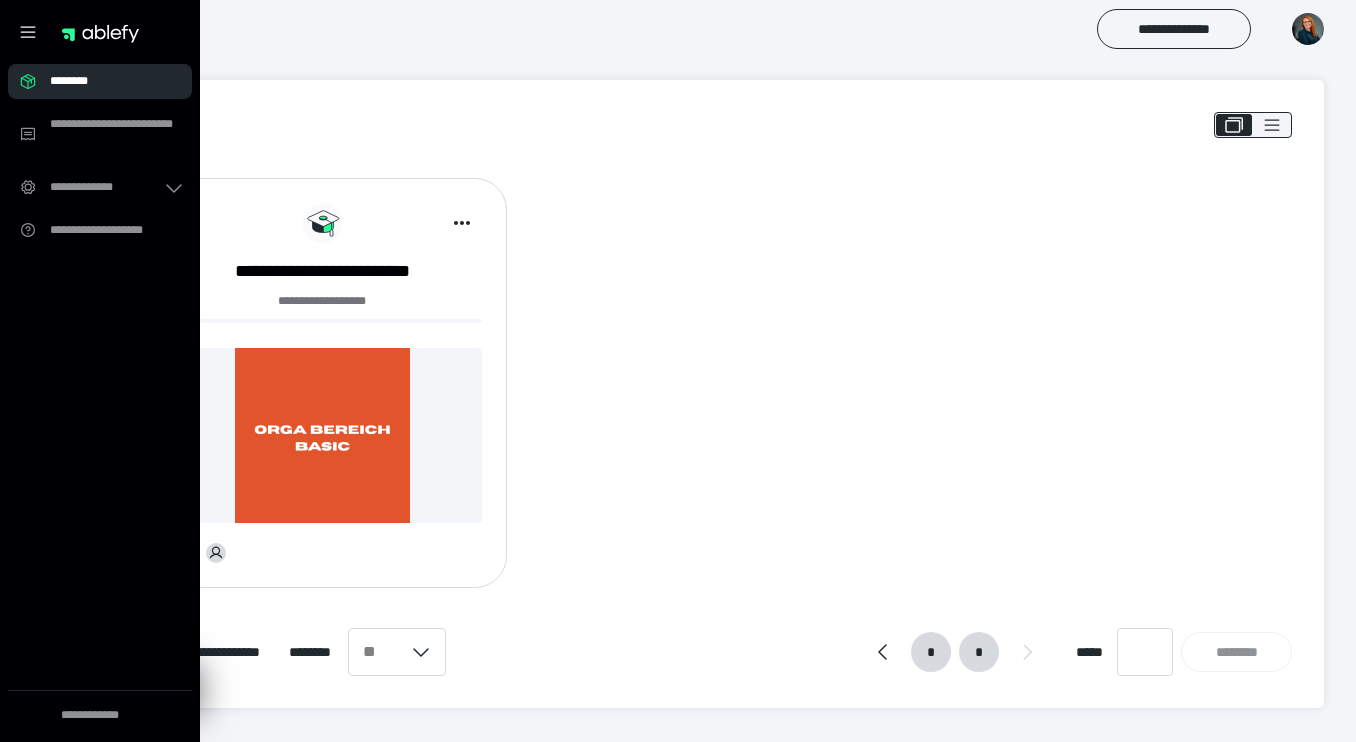 click on "*" at bounding box center (931, 652) 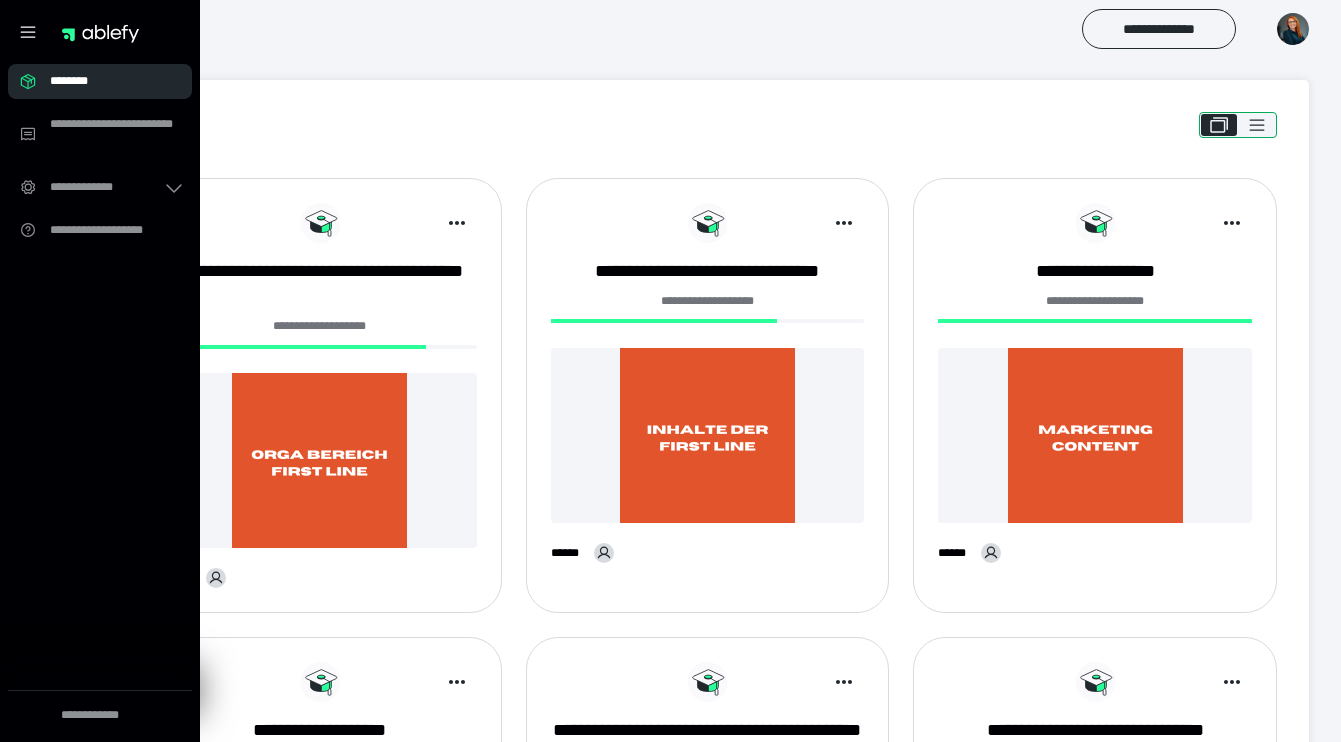 click 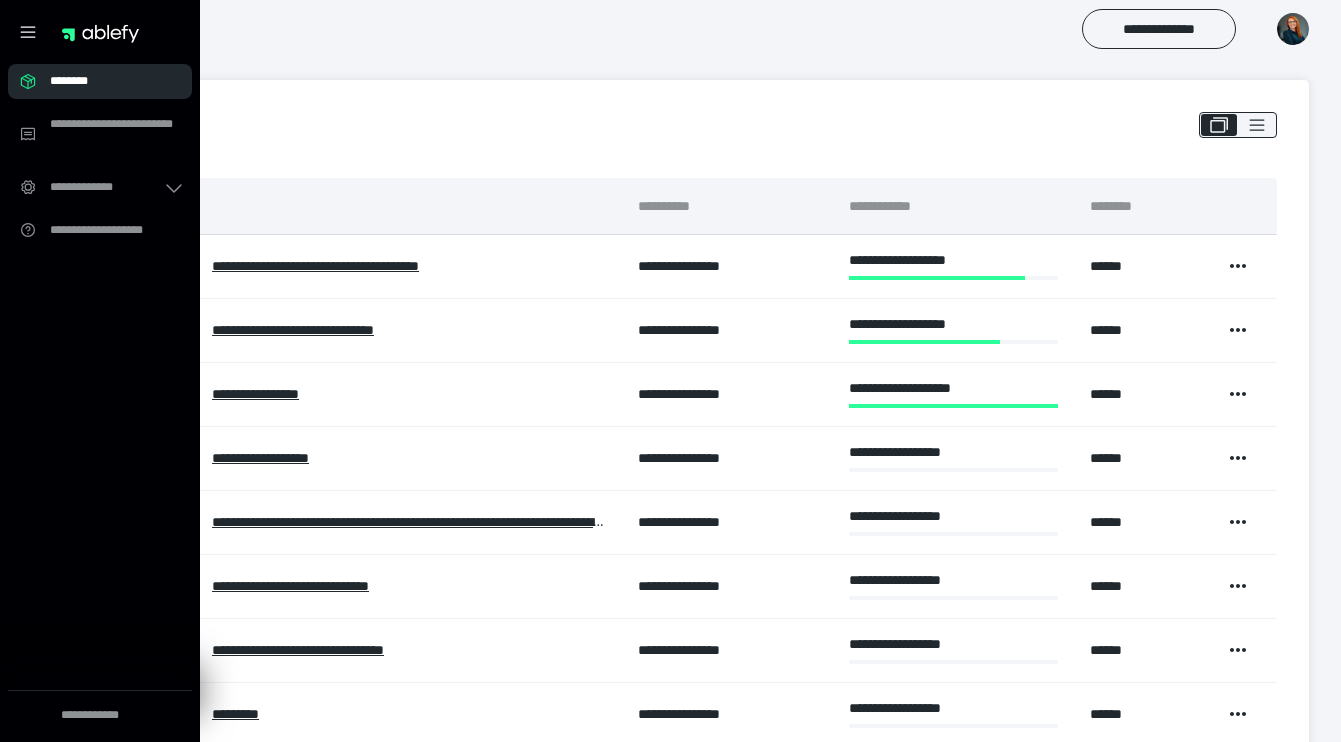 click 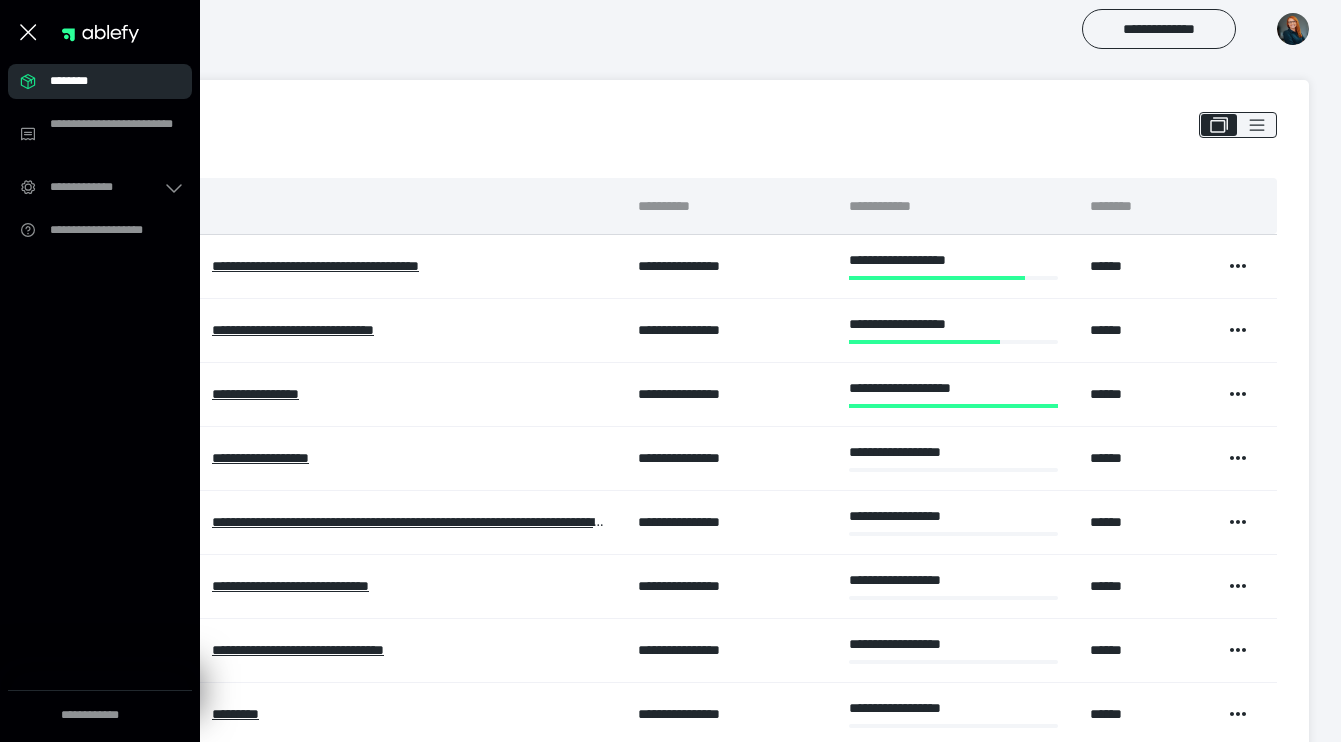 click 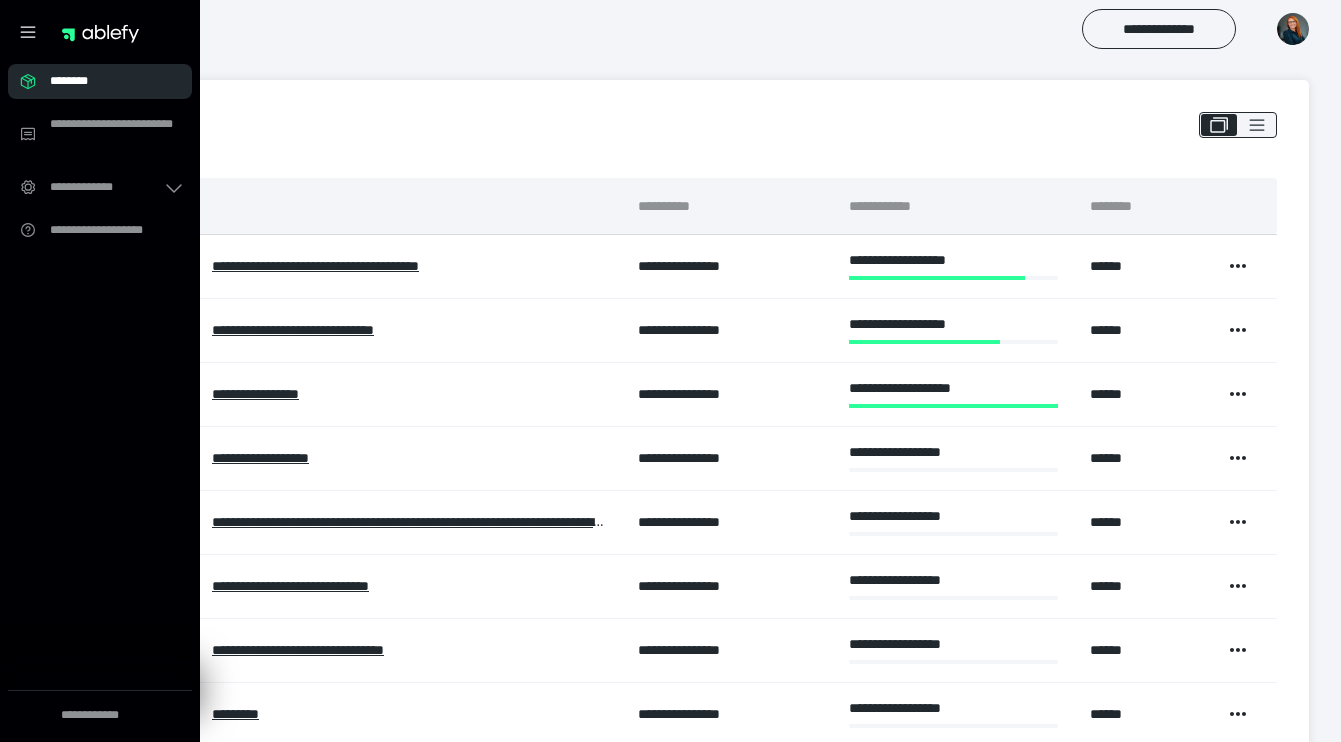 click on "**********" at bounding box center [770, 29] 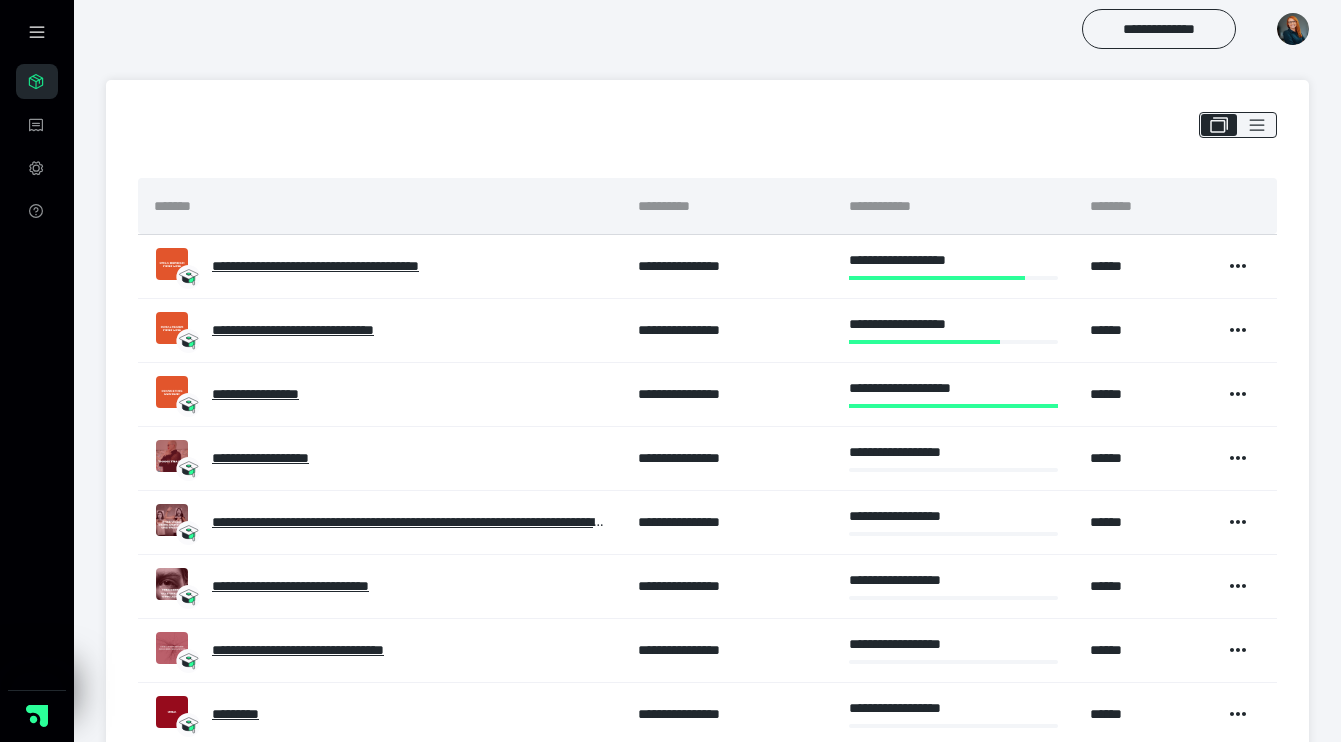 click on "**********" at bounding box center (37, 403) 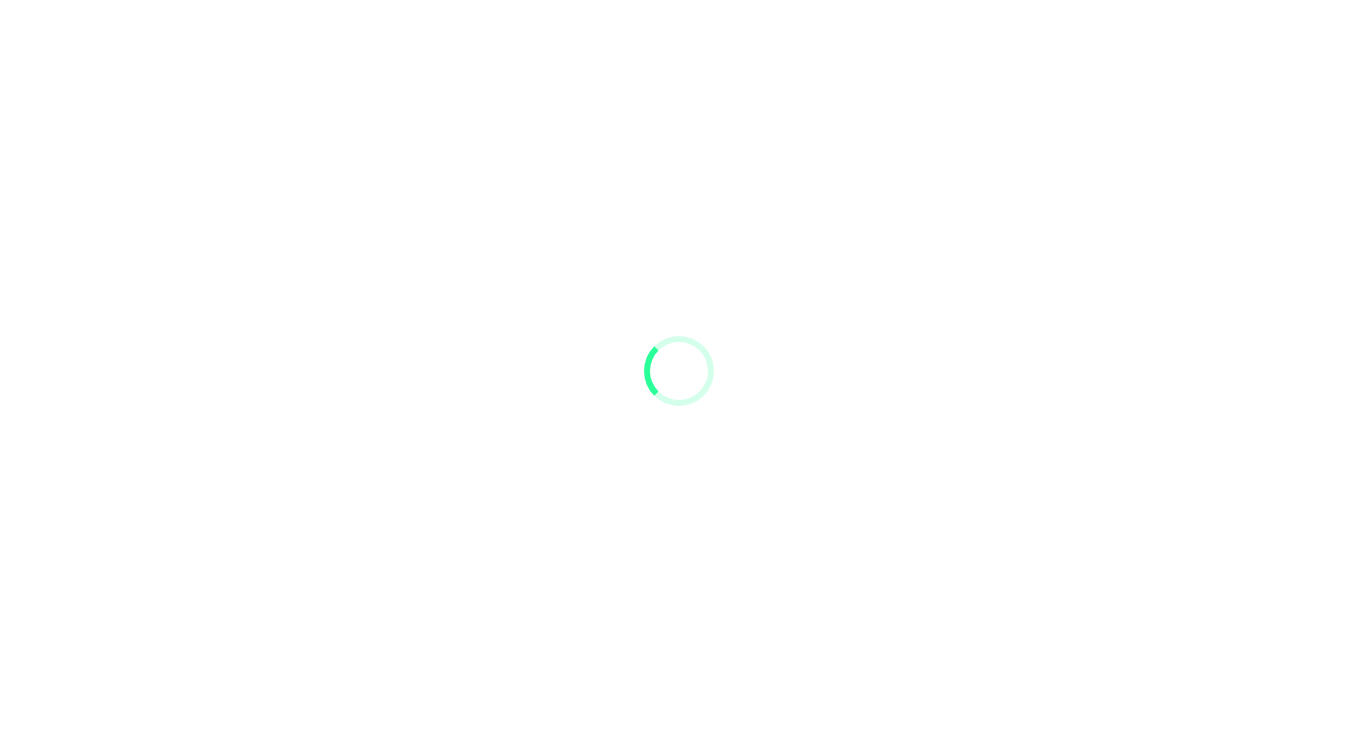 scroll, scrollTop: 0, scrollLeft: 0, axis: both 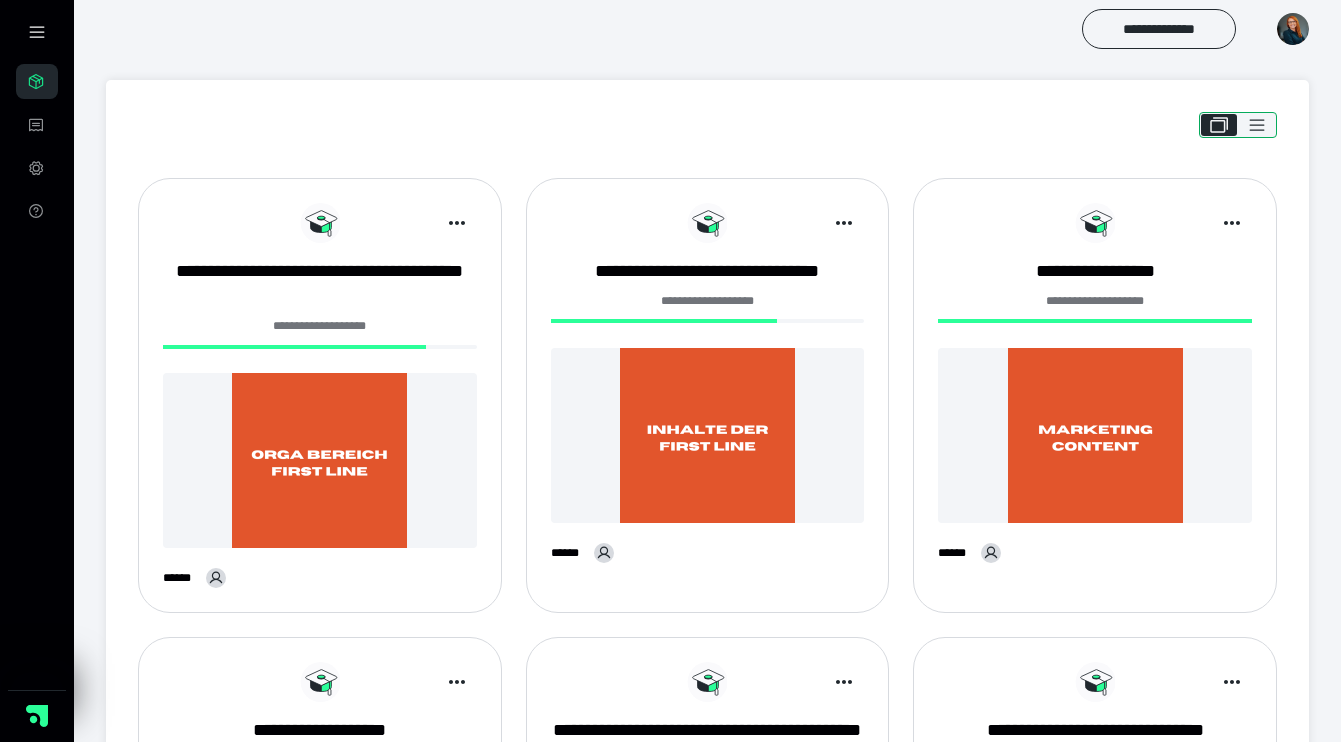 click 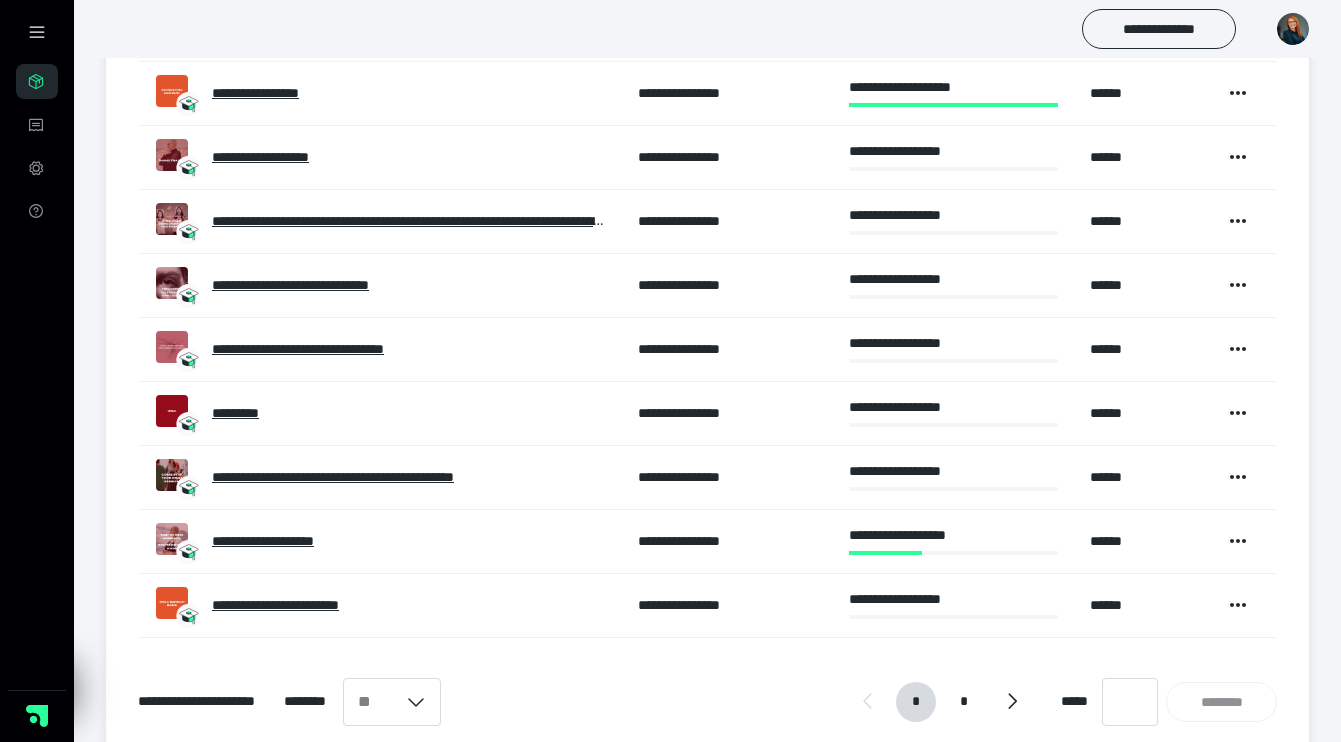 scroll, scrollTop: 340, scrollLeft: 0, axis: vertical 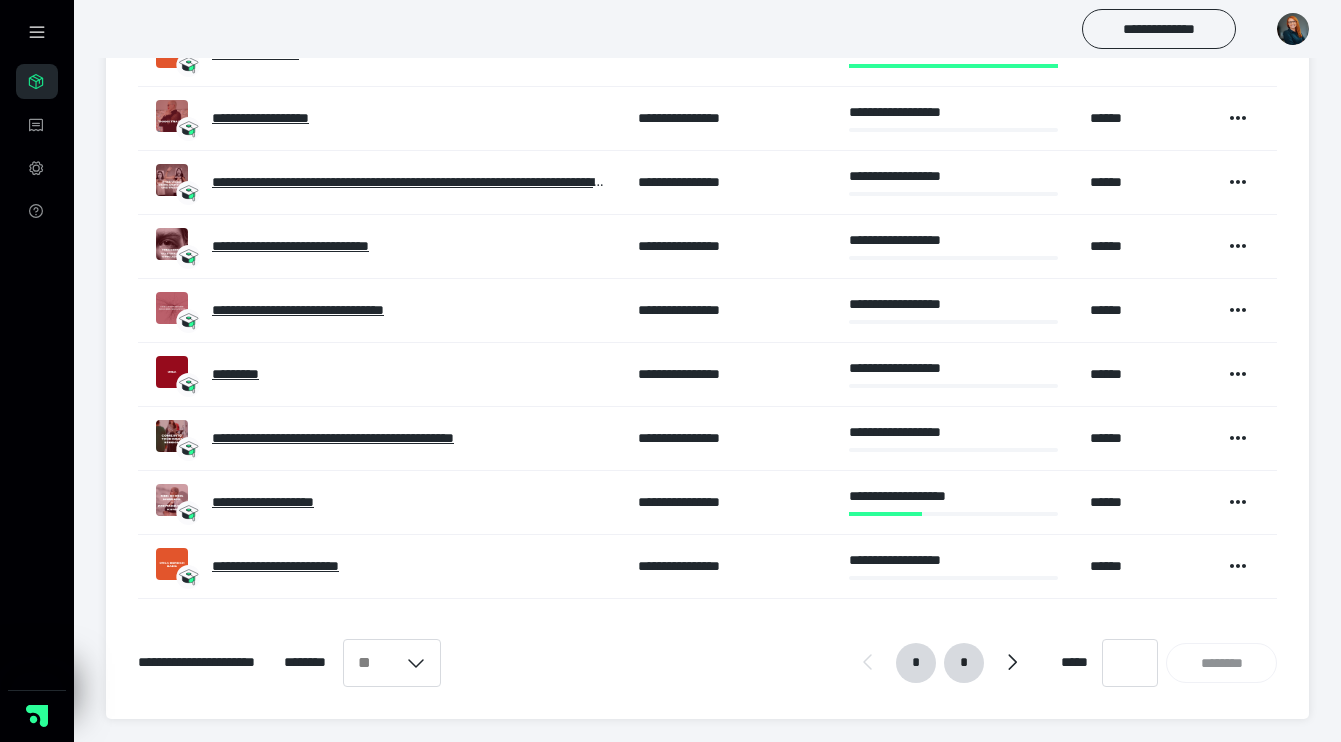 click on "*" at bounding box center [964, 663] 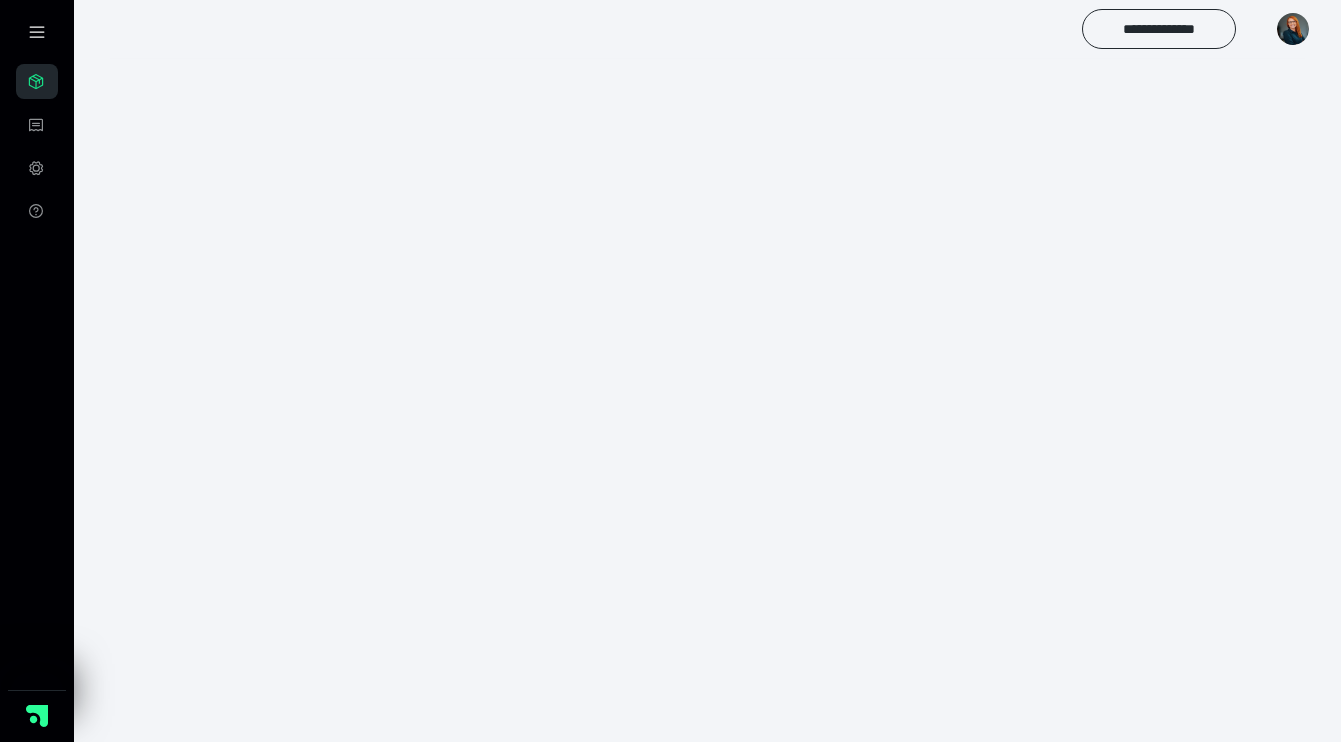 scroll, scrollTop: 0, scrollLeft: 0, axis: both 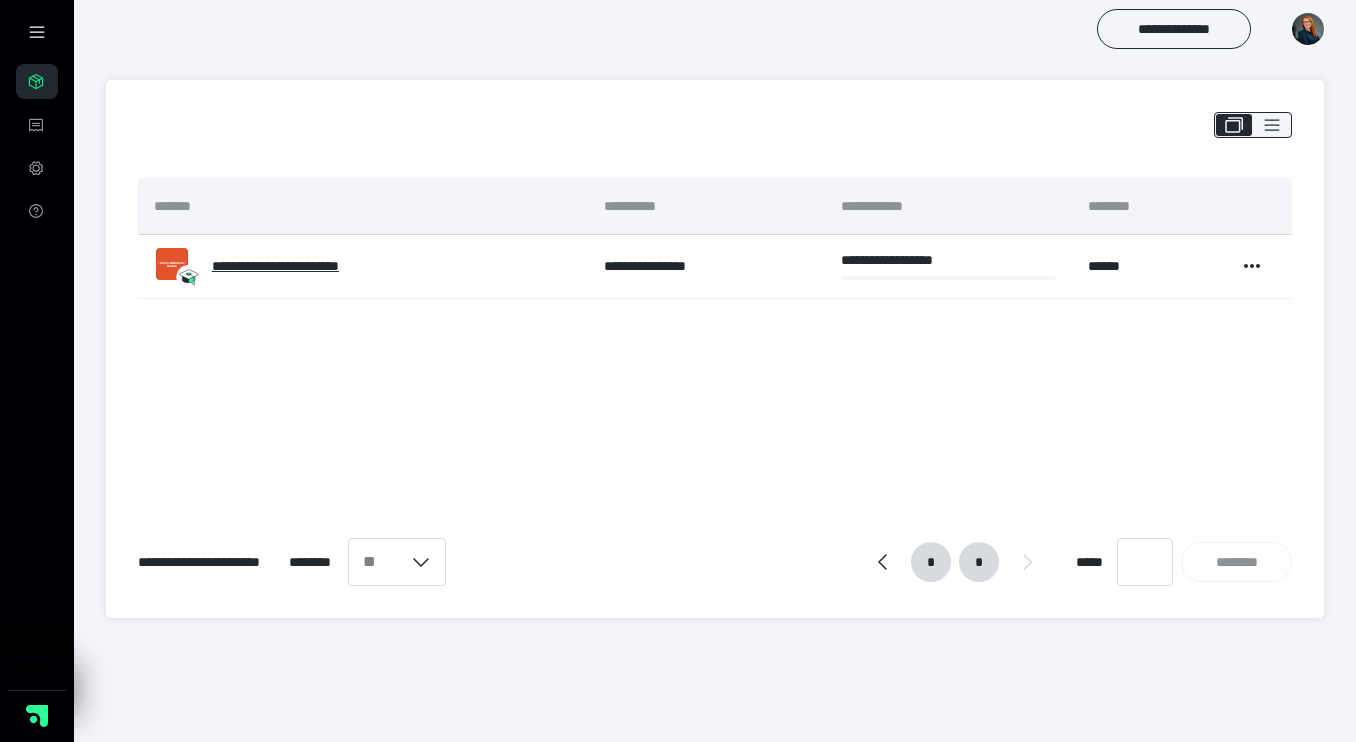click on "*" at bounding box center [931, 562] 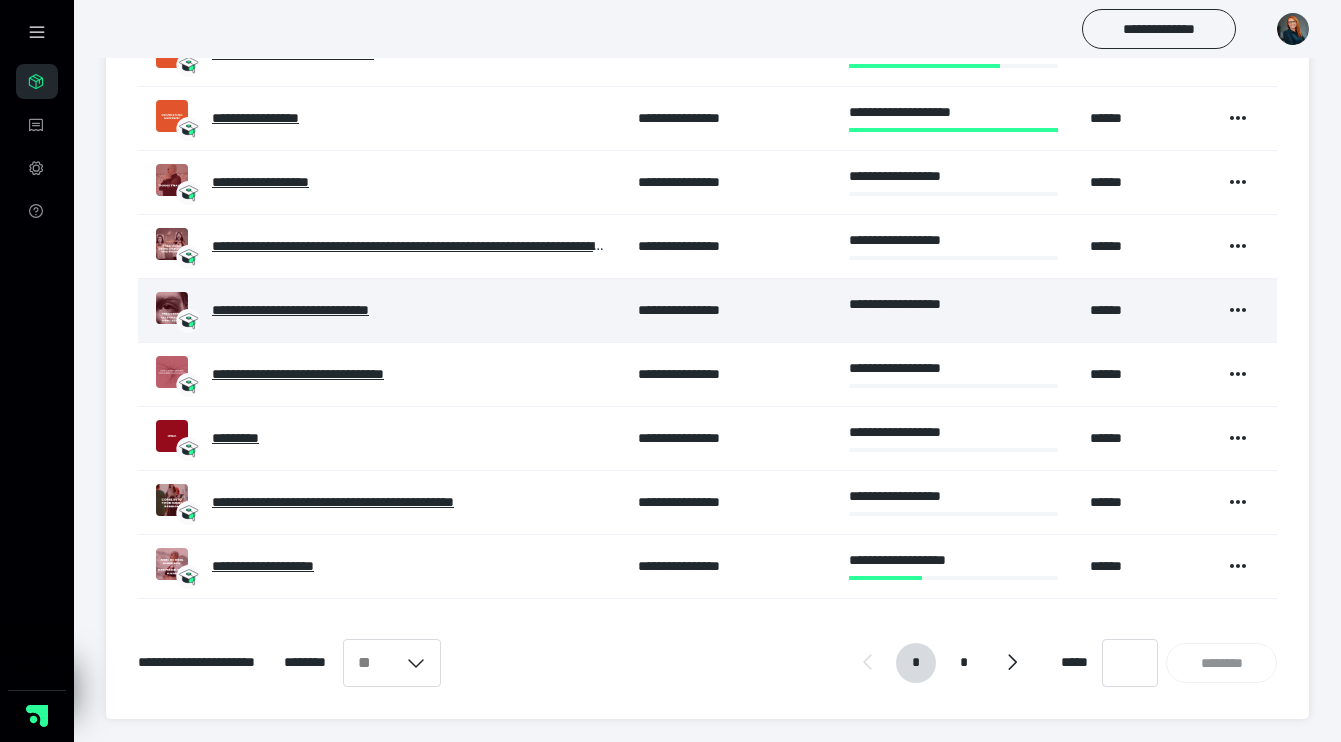 scroll, scrollTop: 0, scrollLeft: 0, axis: both 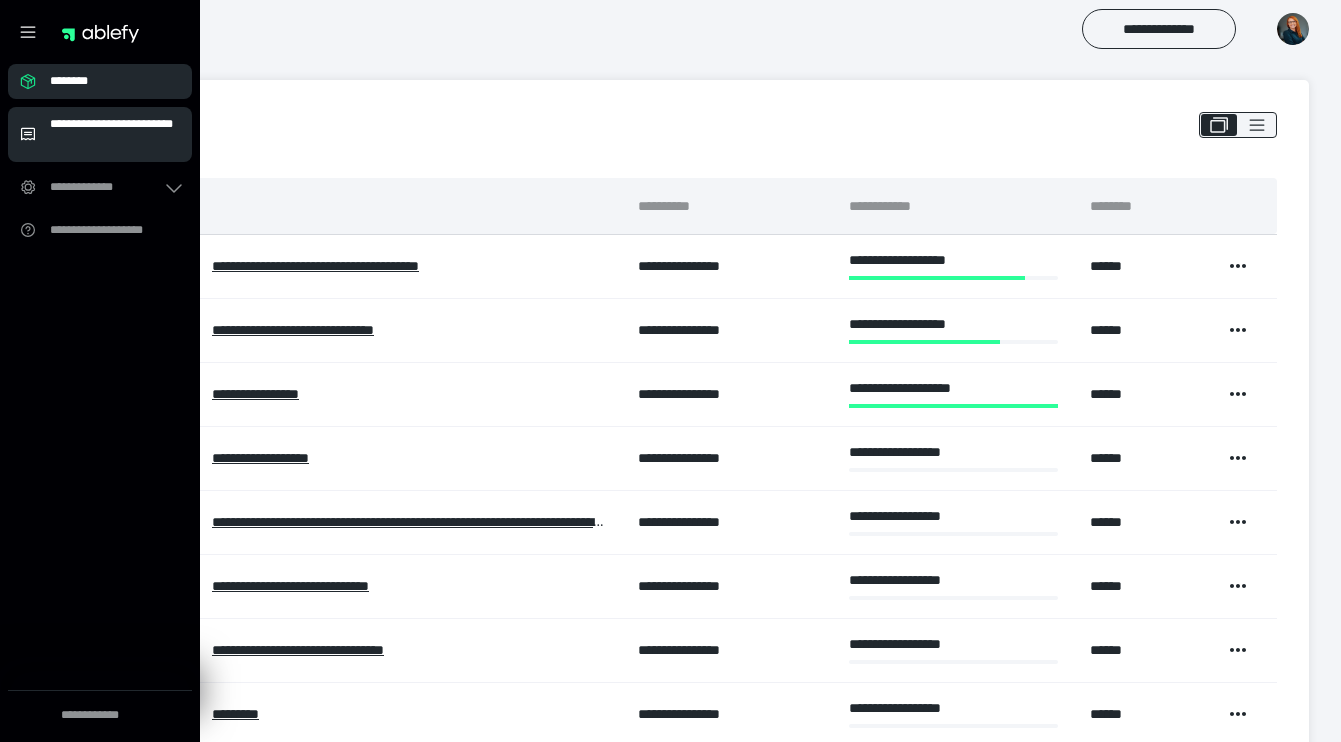 click on "**********" at bounding box center (115, 134) 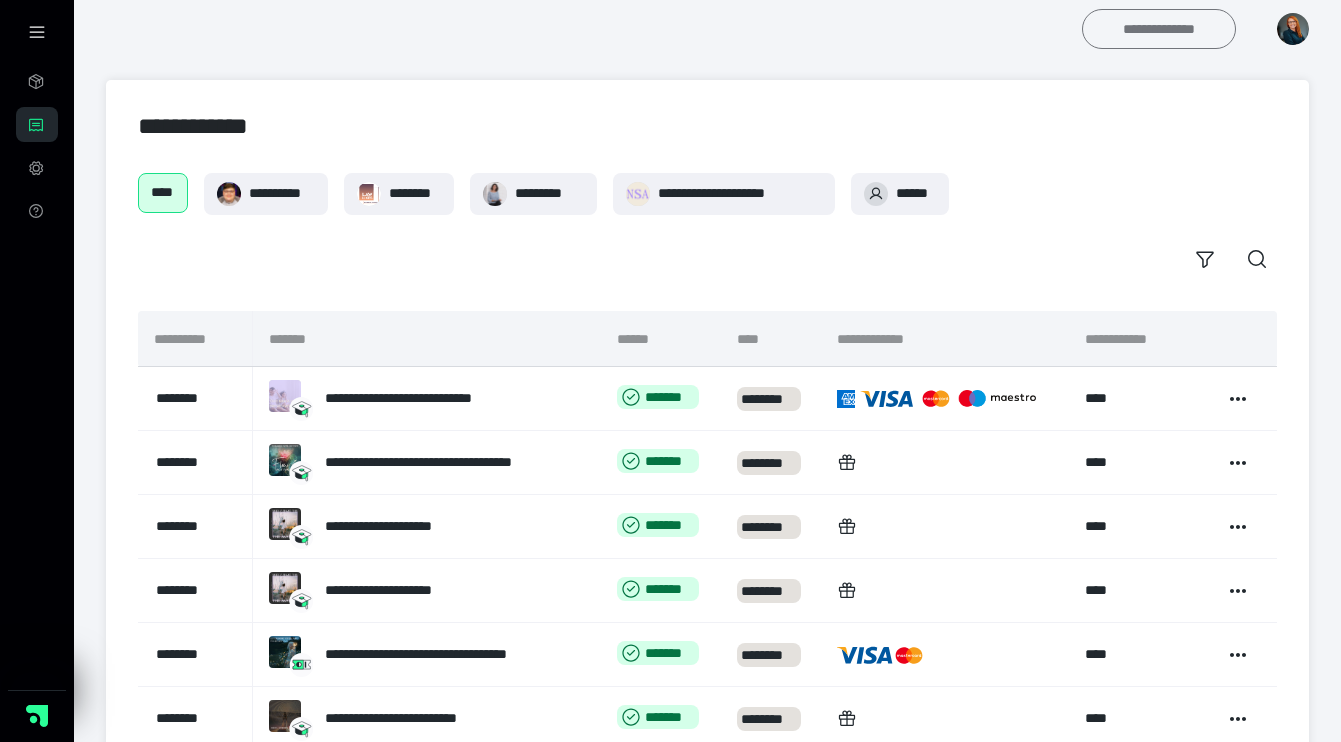 click on "**********" at bounding box center [1159, 29] 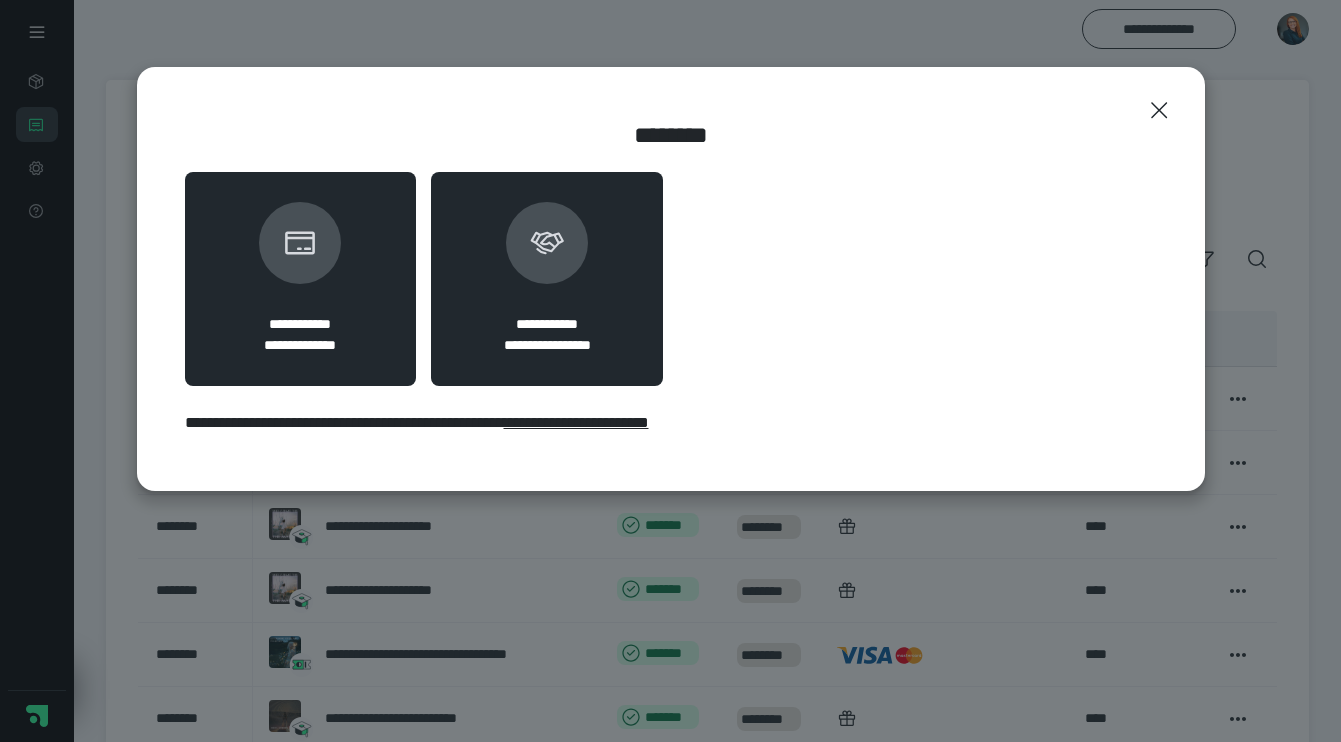 click at bounding box center [547, 243] 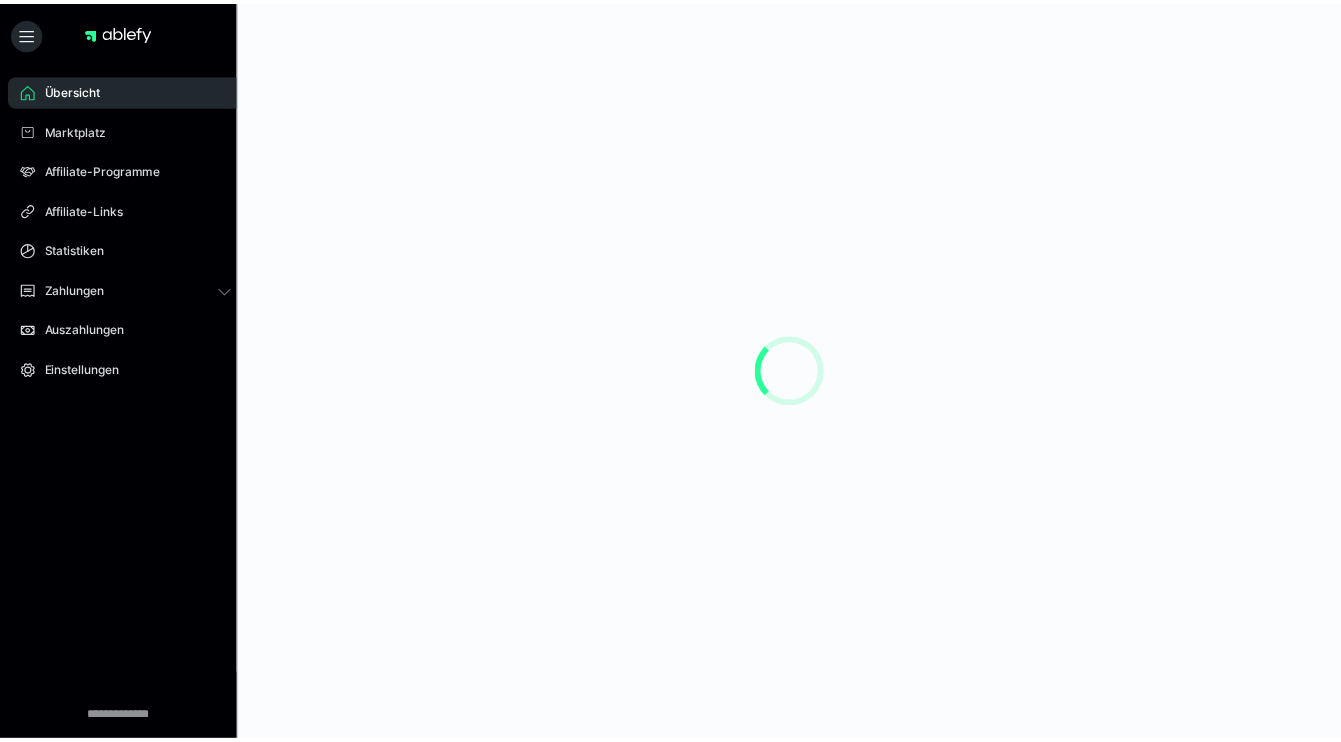 scroll, scrollTop: 0, scrollLeft: 0, axis: both 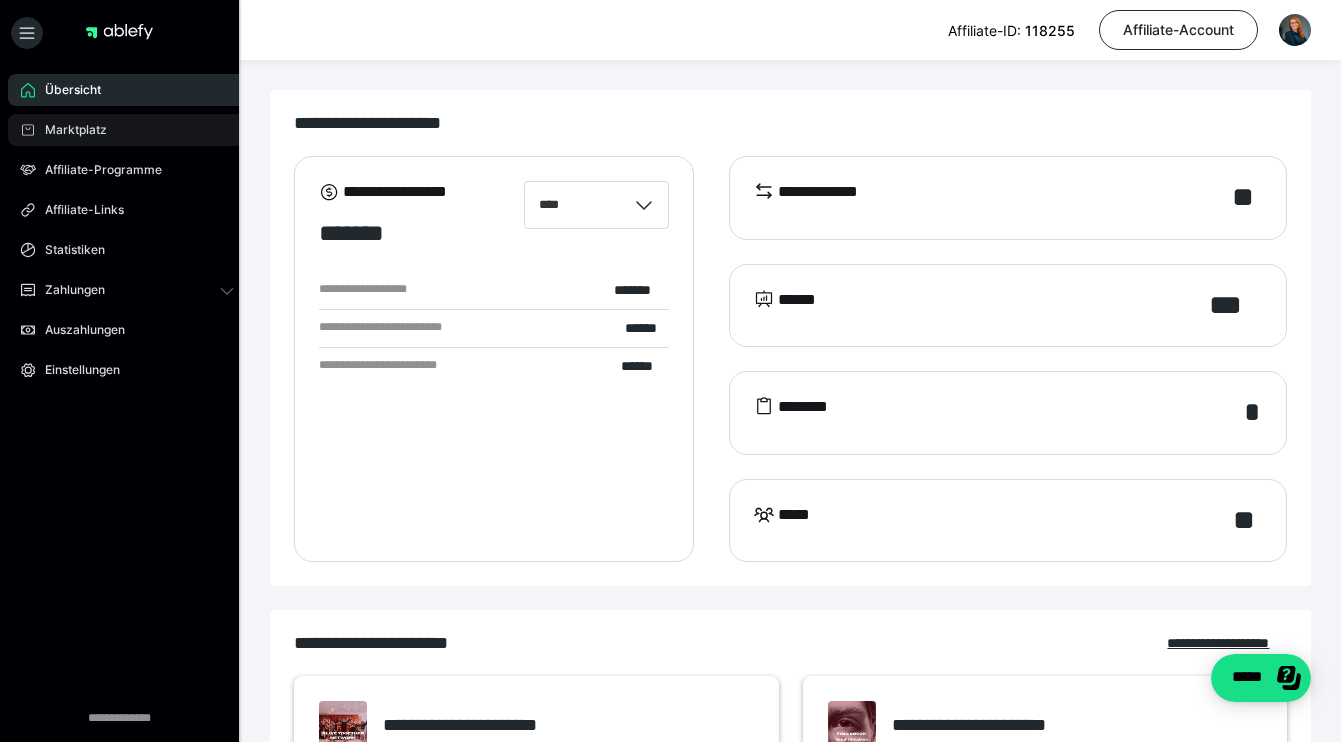 click on "Marktplatz" at bounding box center [127, 130] 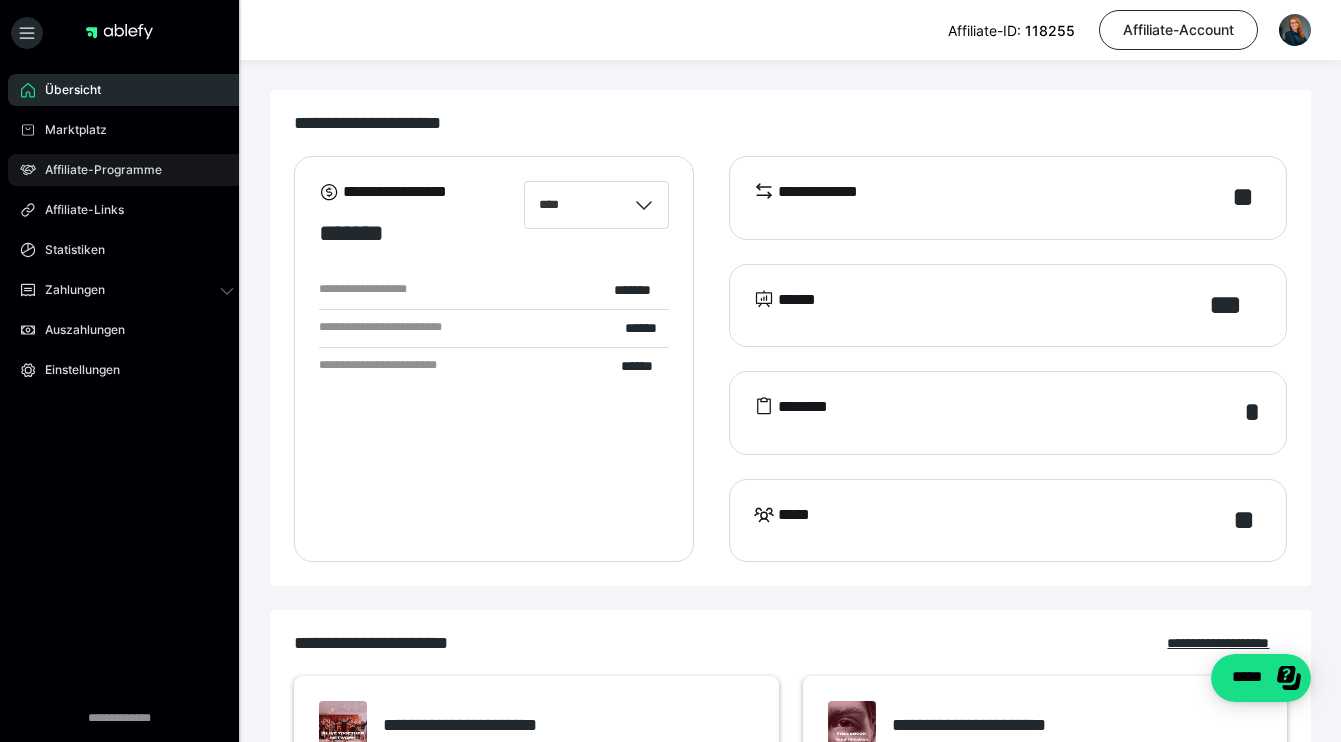 click on "Affiliate-Programme" at bounding box center [96, 170] 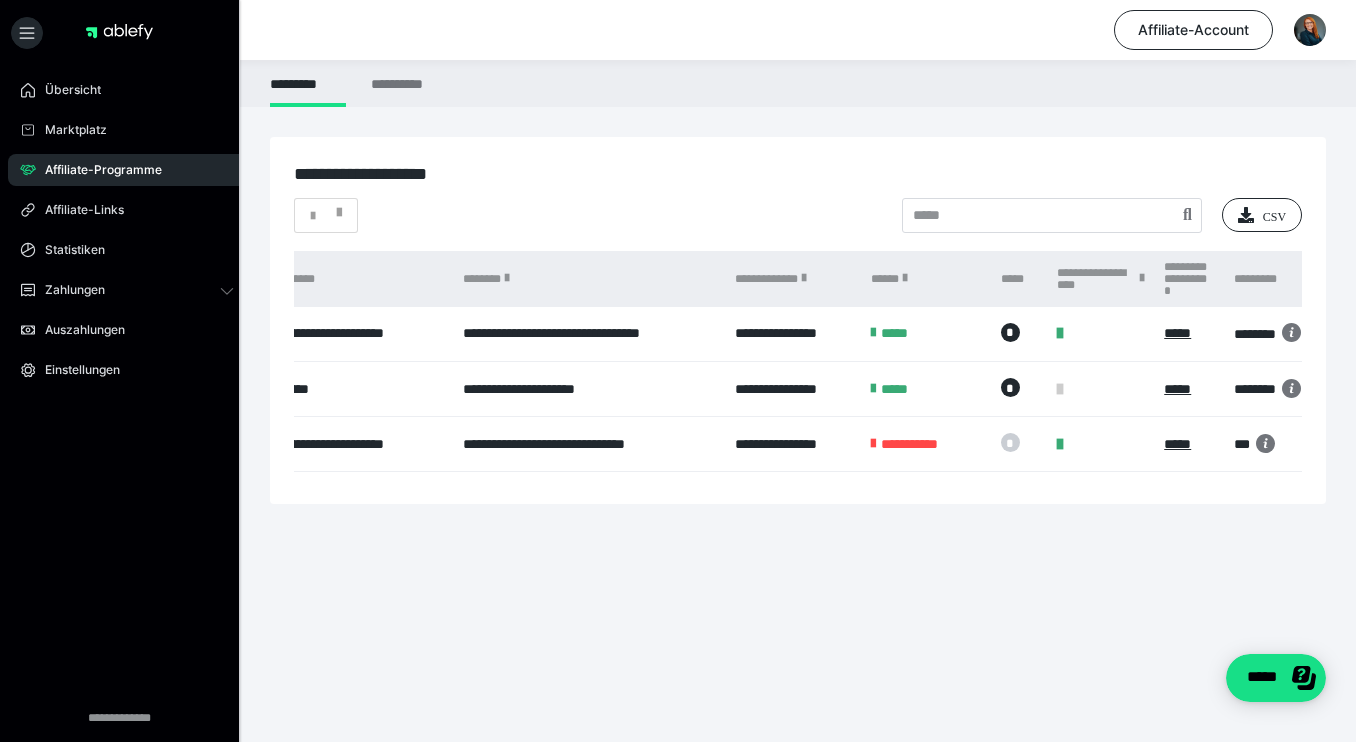scroll, scrollTop: 0, scrollLeft: 379, axis: horizontal 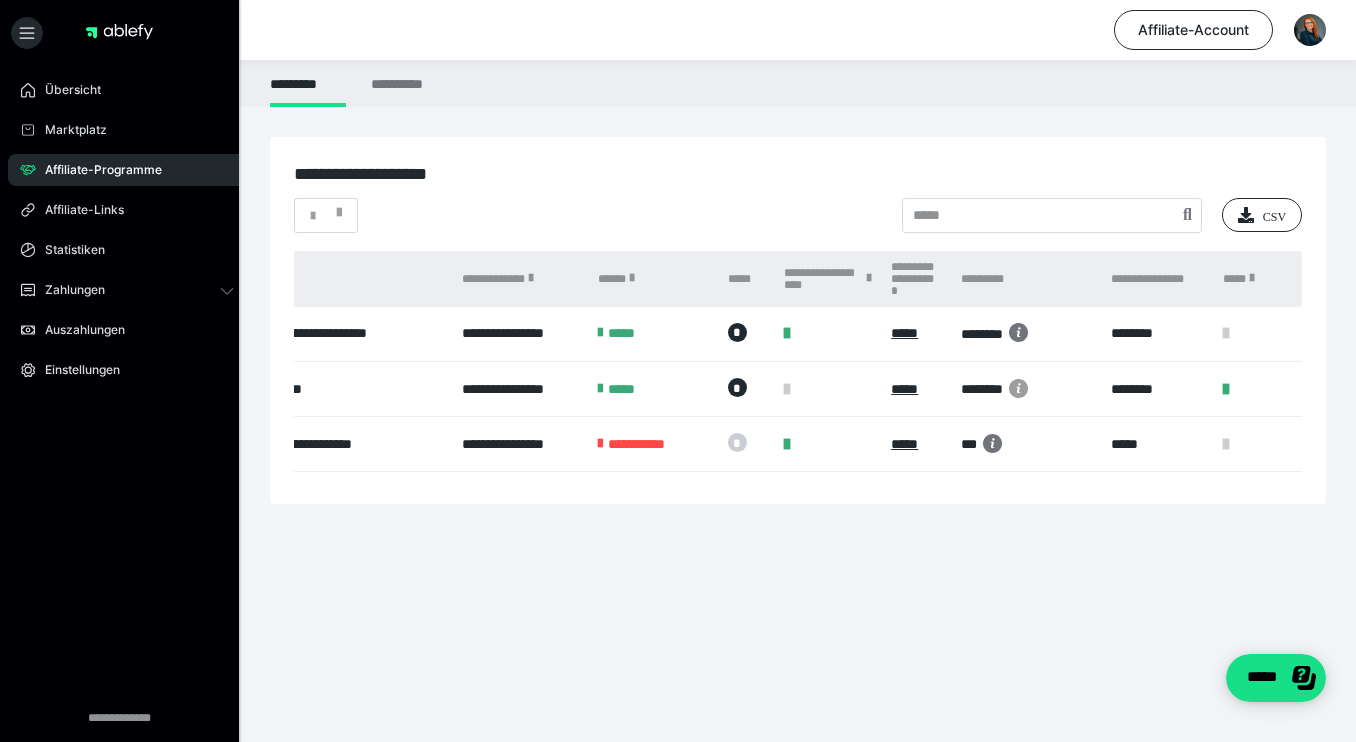 click 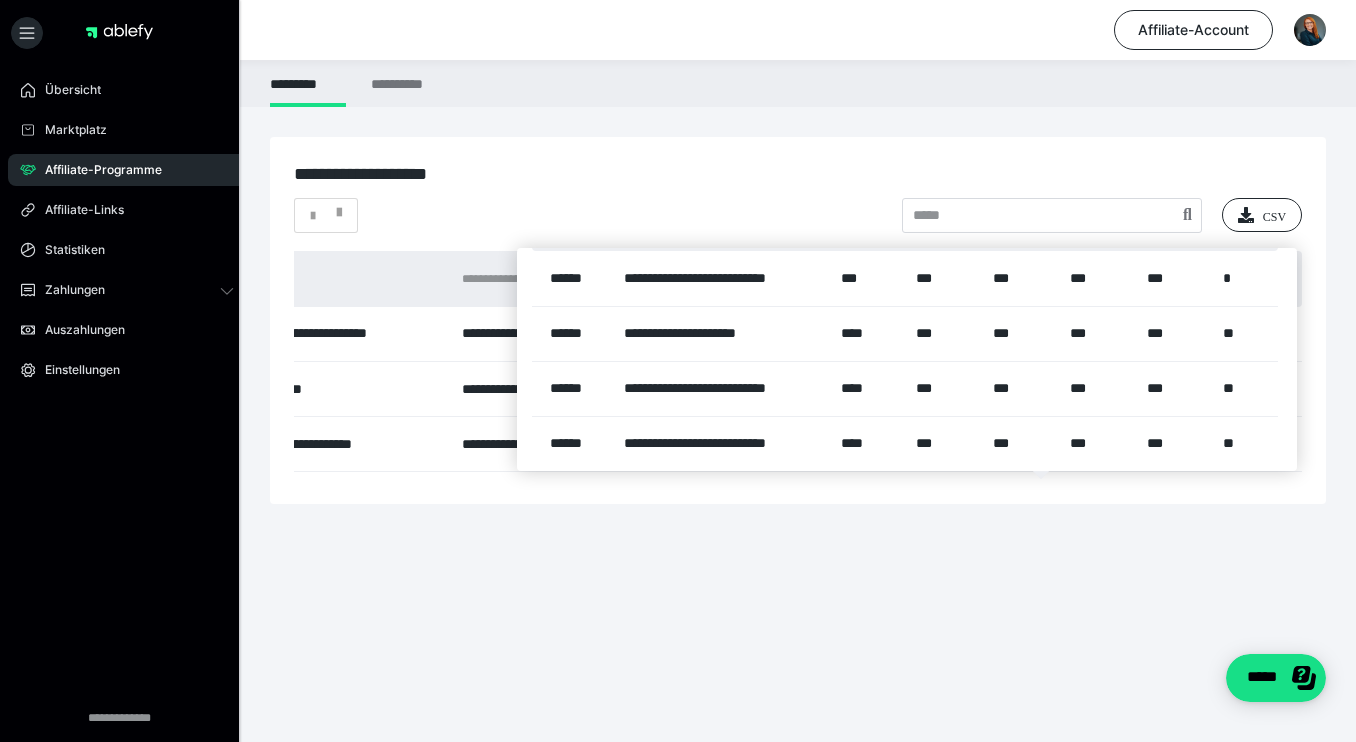 scroll, scrollTop: 27, scrollLeft: 1, axis: both 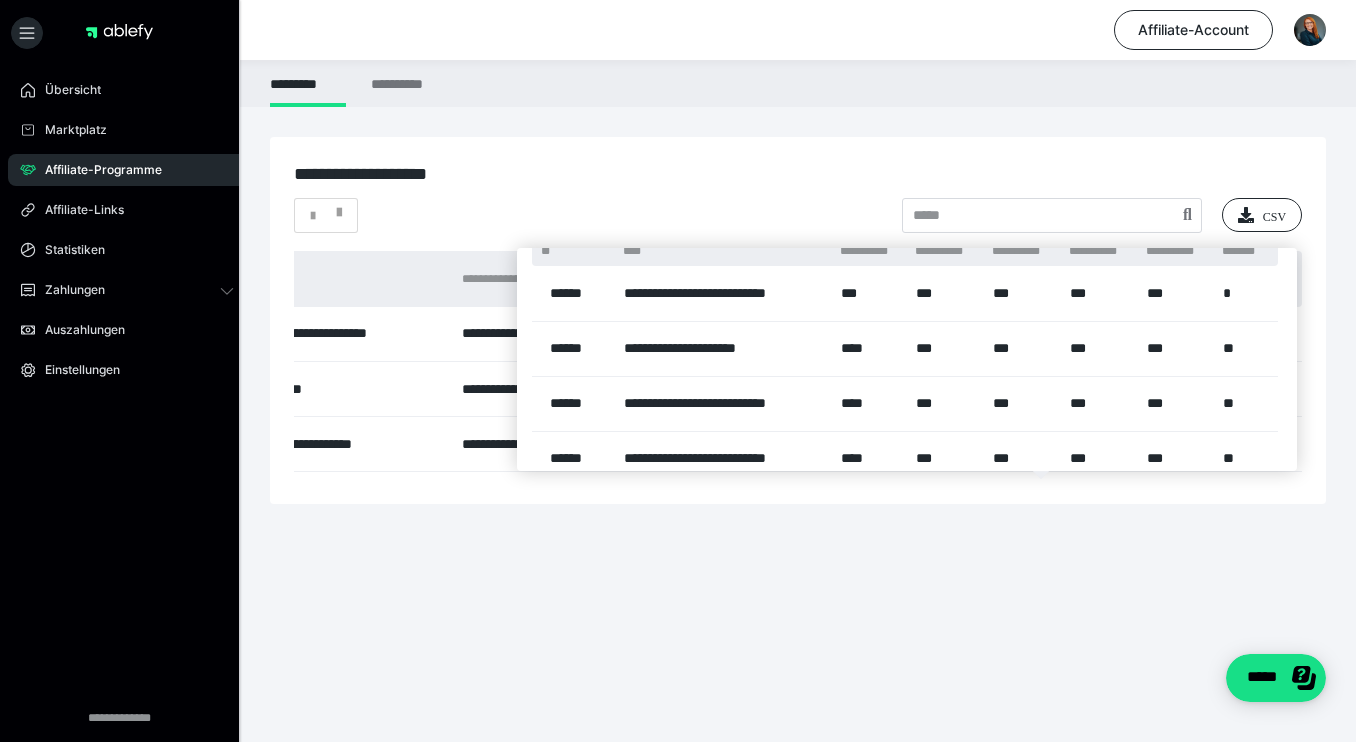 click at bounding box center (678, 371) 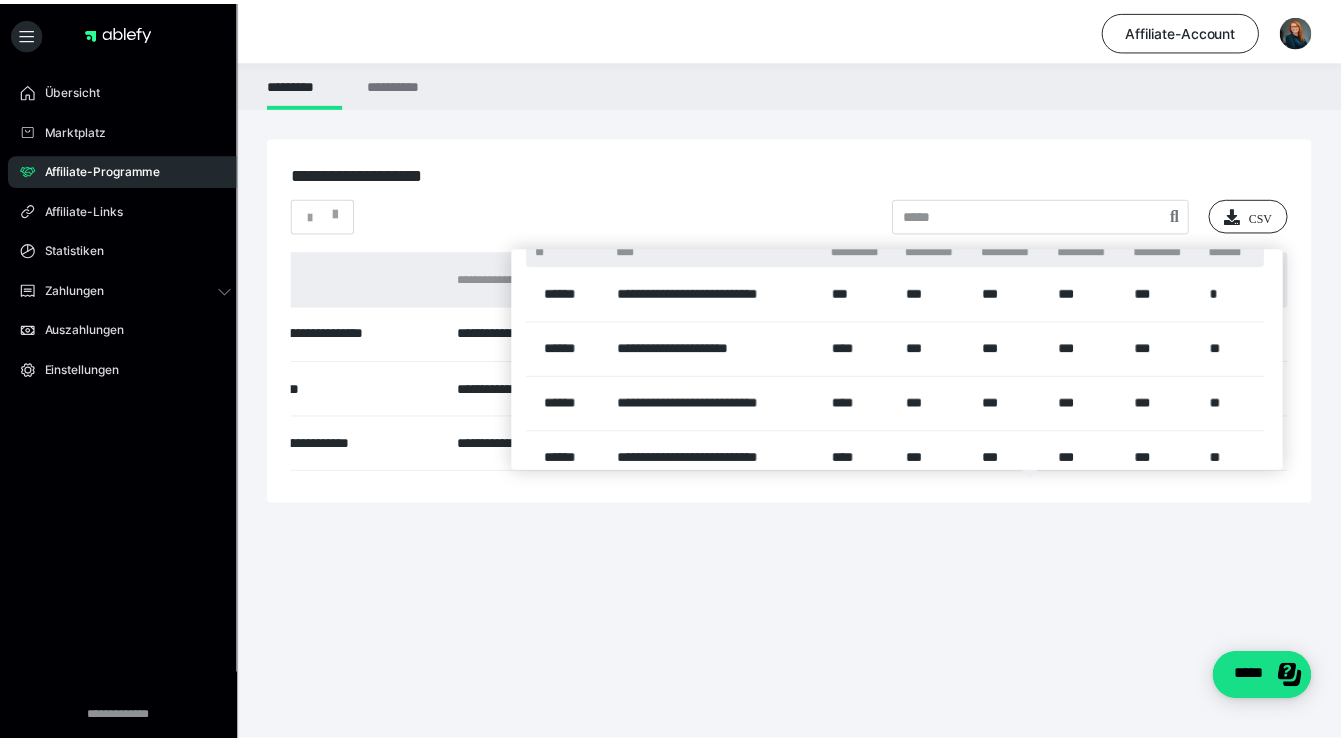 scroll, scrollTop: 0, scrollLeft: 0, axis: both 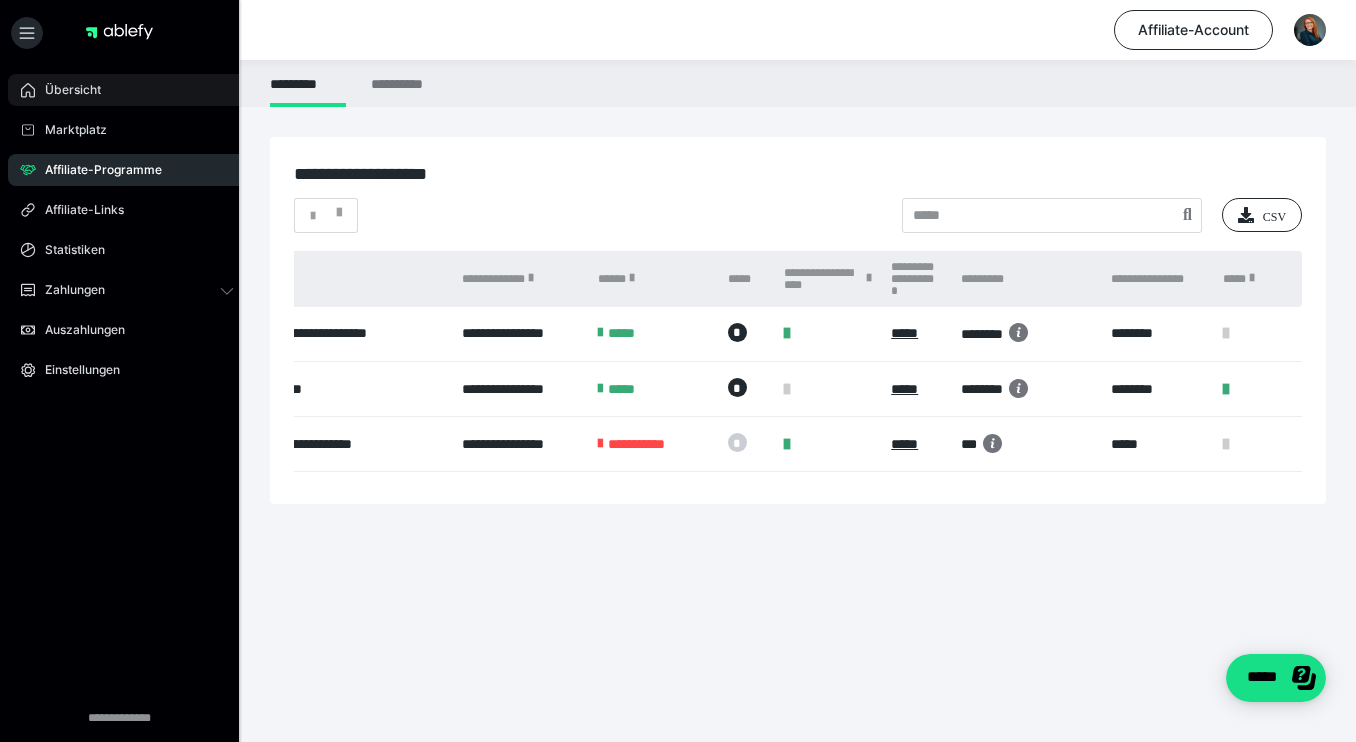 click on "Übersicht" at bounding box center [127, 90] 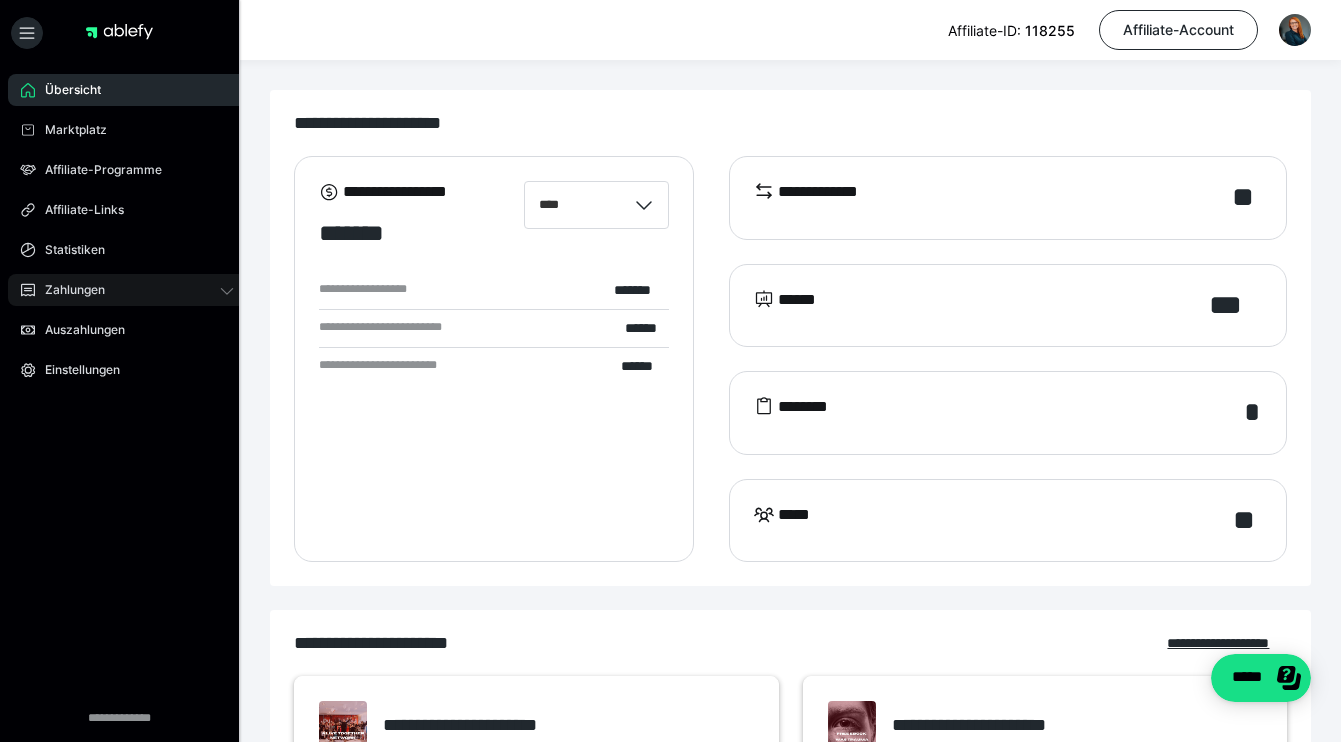 click on "Zahlungen" at bounding box center [127, 290] 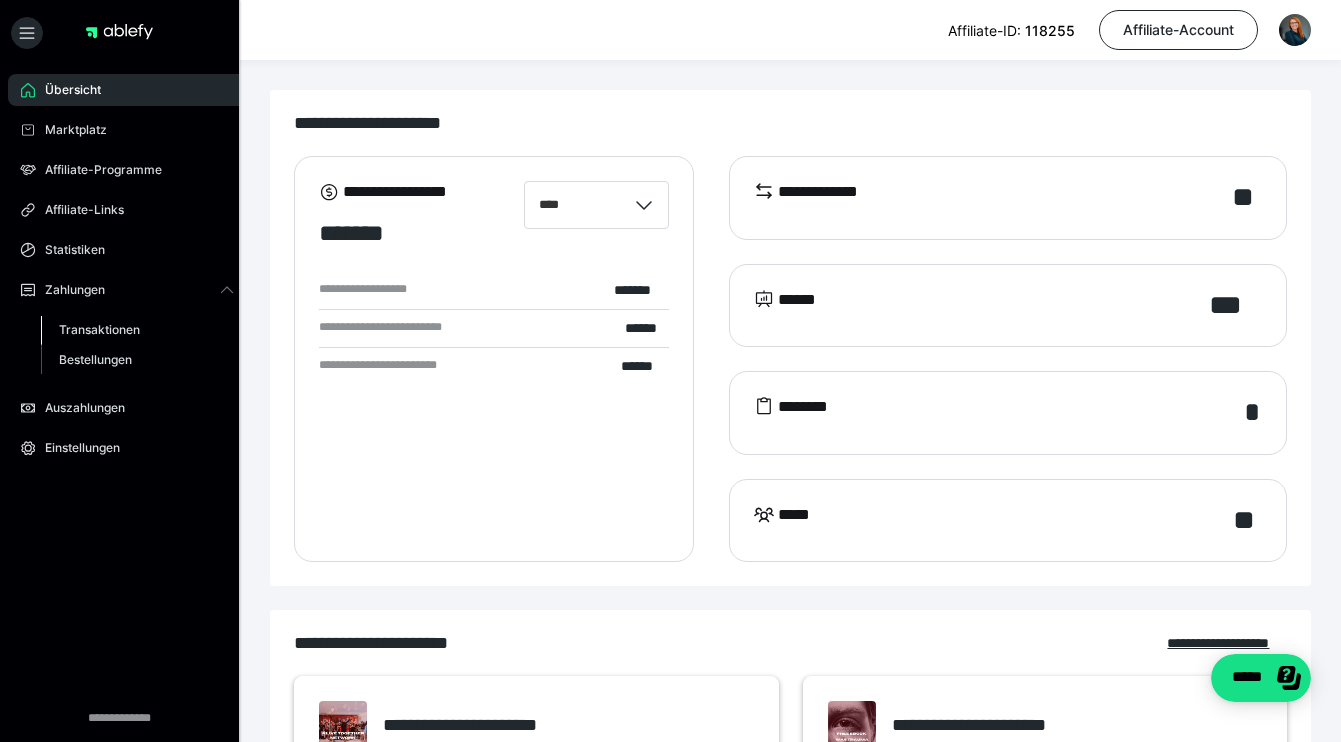click on "Transaktionen" at bounding box center [99, 329] 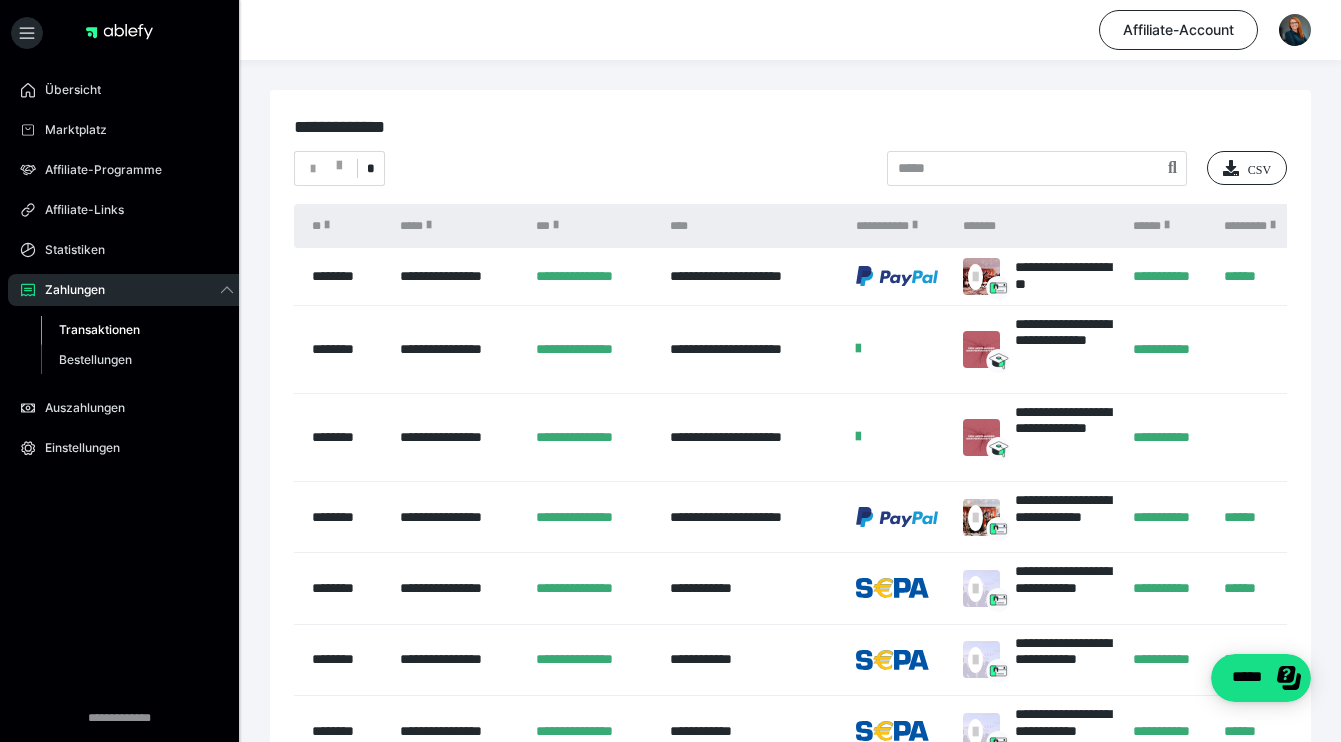 scroll, scrollTop: 0, scrollLeft: 12, axis: horizontal 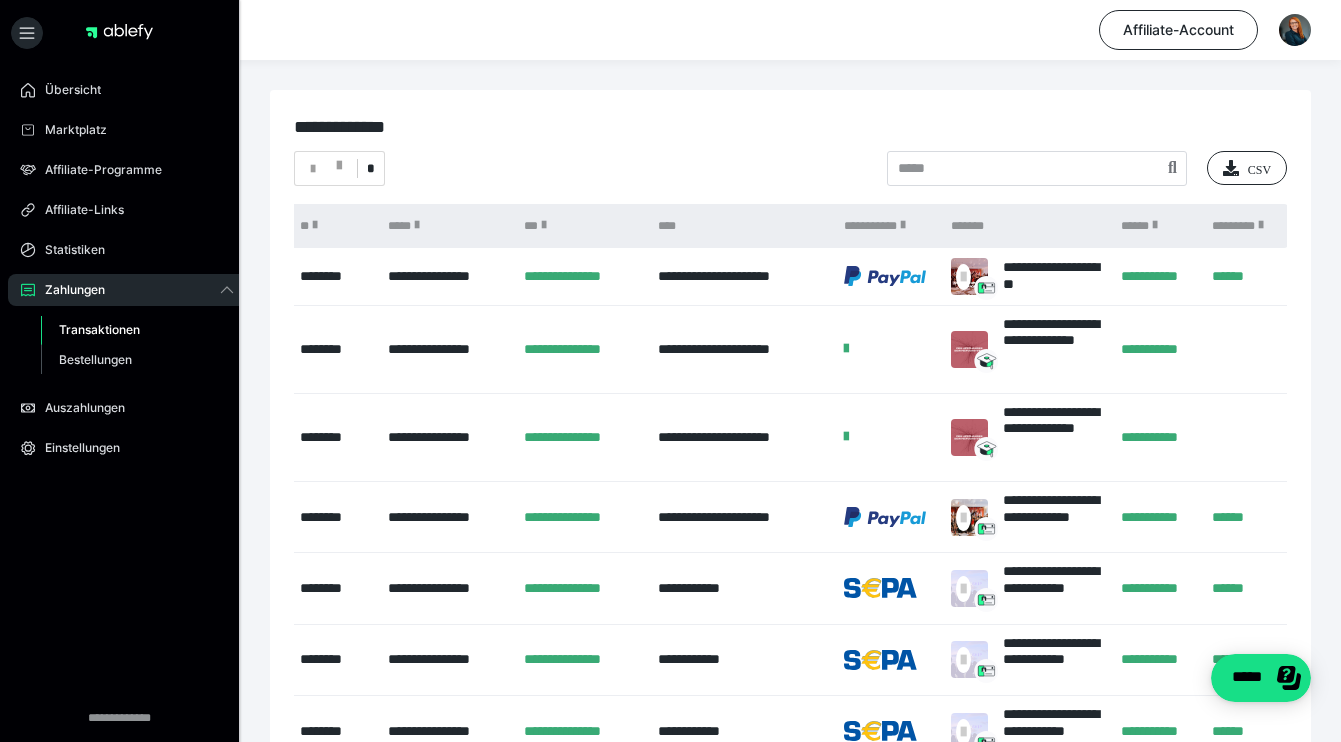 click on "******" at bounding box center (1244, 277) 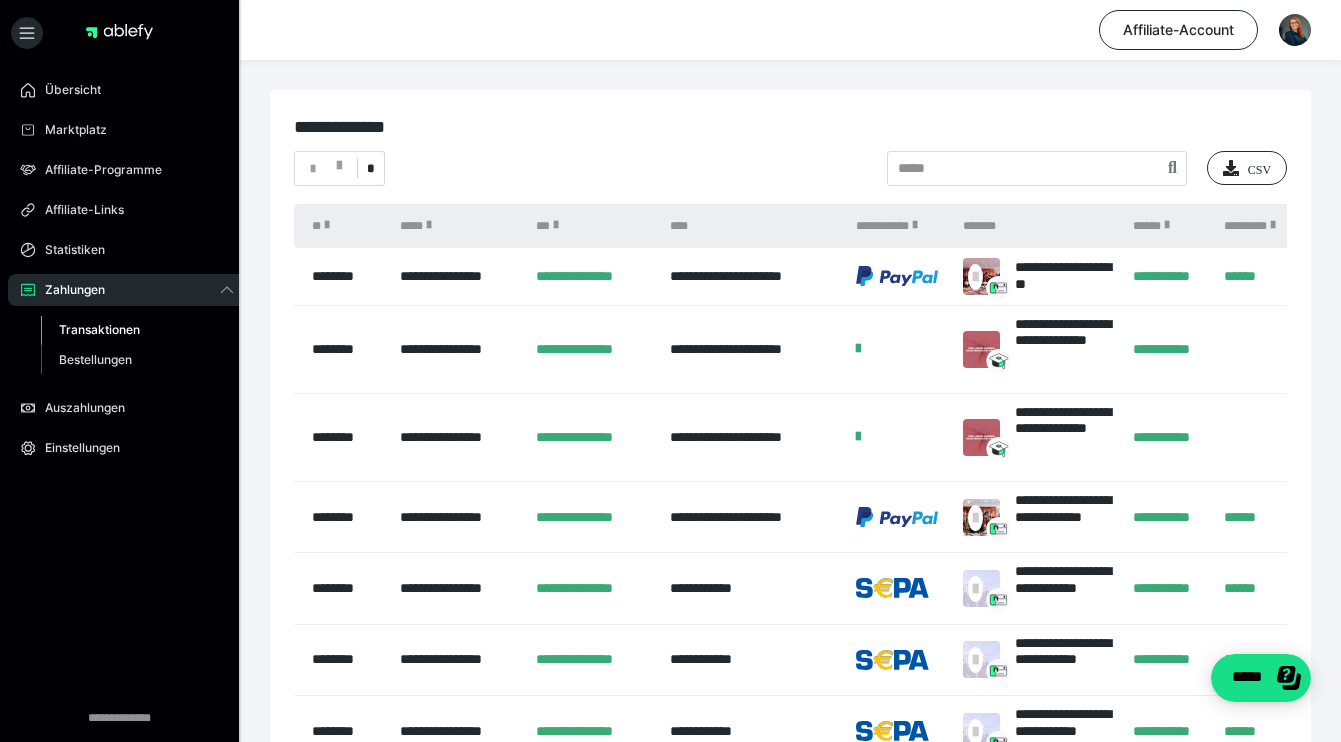 click on "**********" at bounding box center (592, 277) 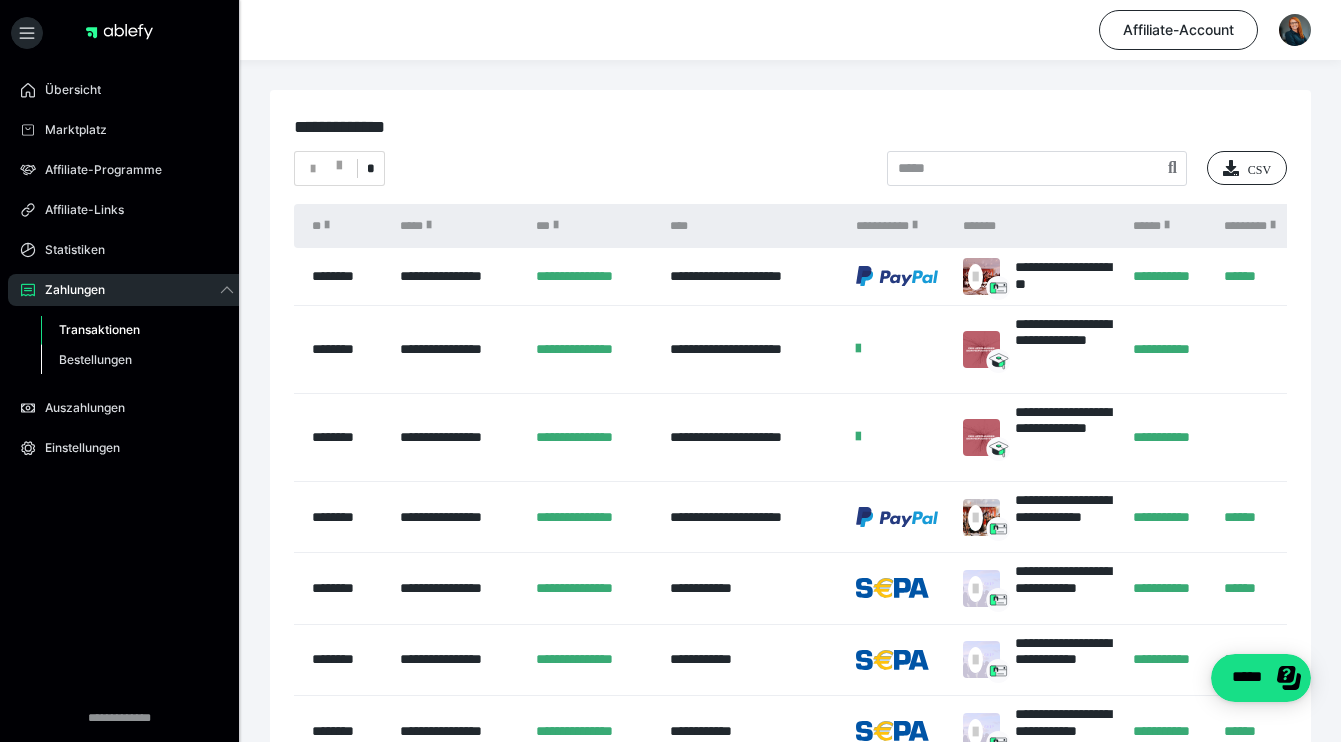 click on "Bestellungen" at bounding box center [137, 360] 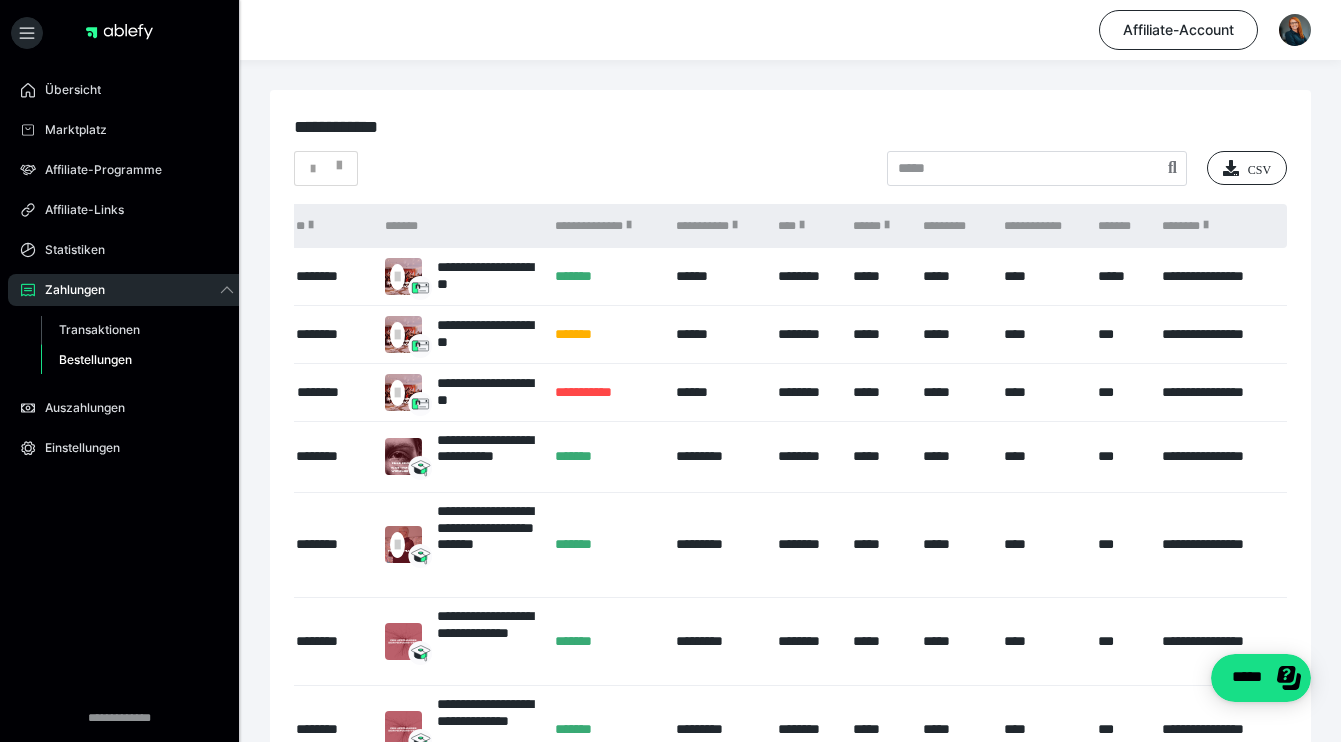 scroll, scrollTop: 0, scrollLeft: 0, axis: both 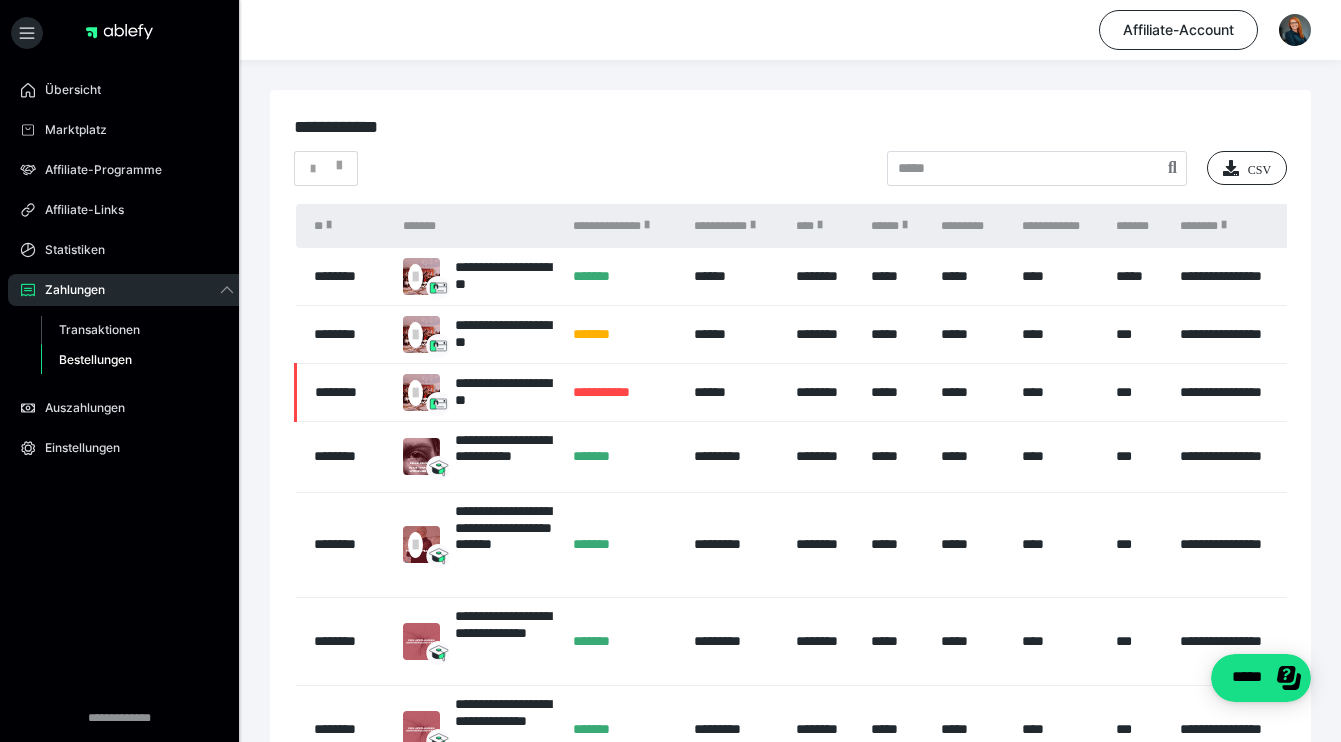 click on "********" at bounding box center (344, 277) 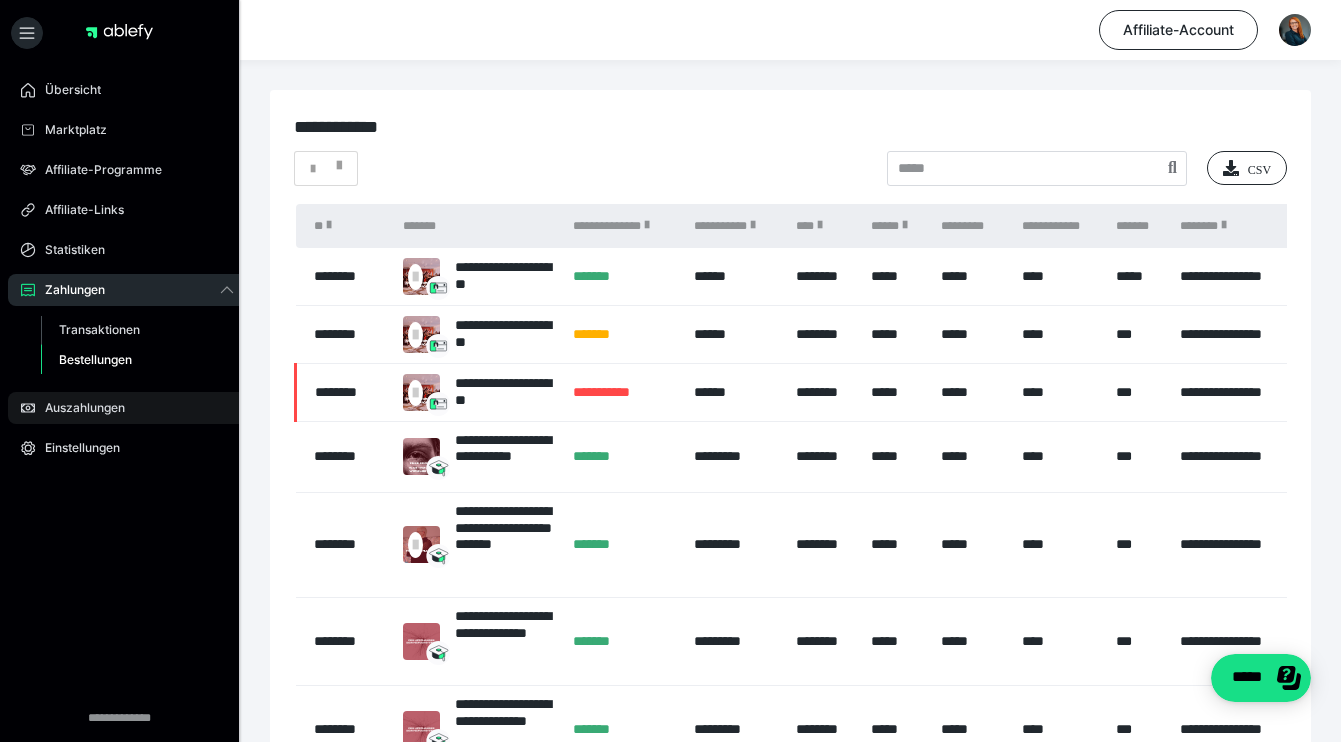 click on "Auszahlungen" at bounding box center [78, 408] 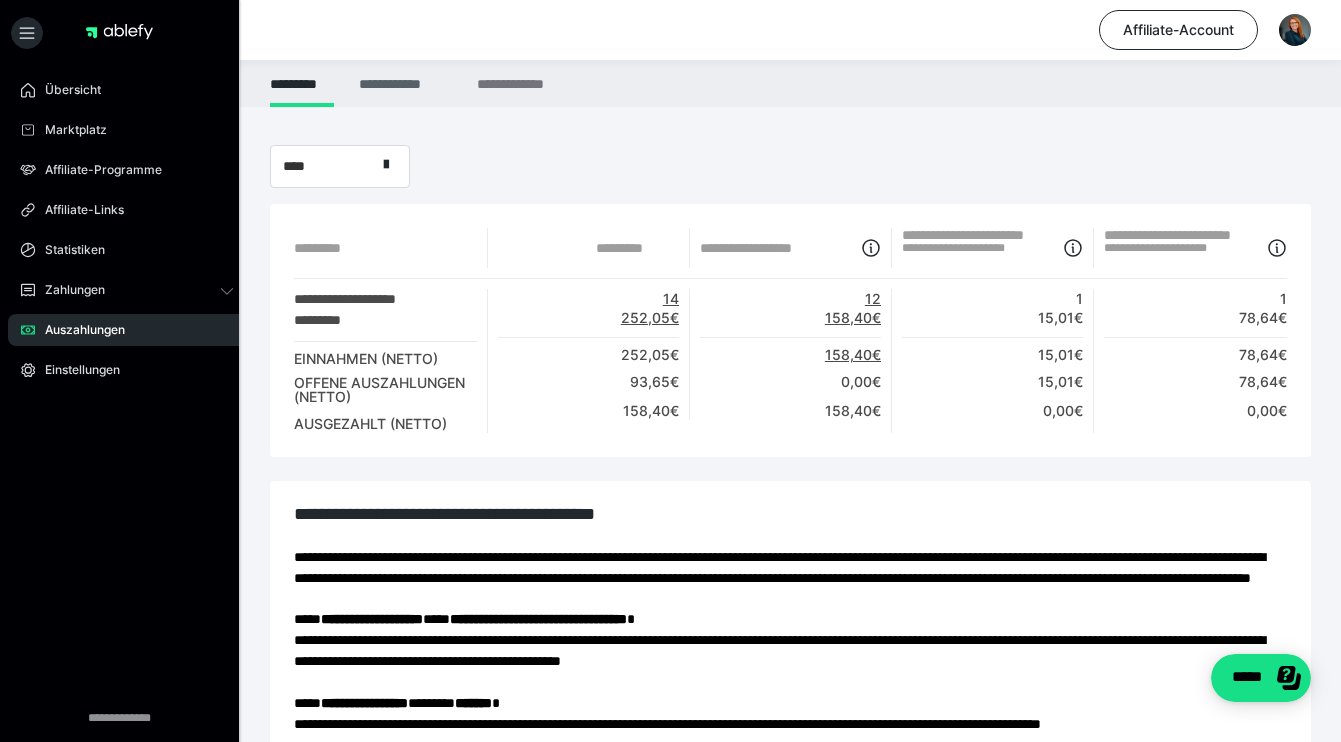 click on "**********" at bounding box center (405, 83) 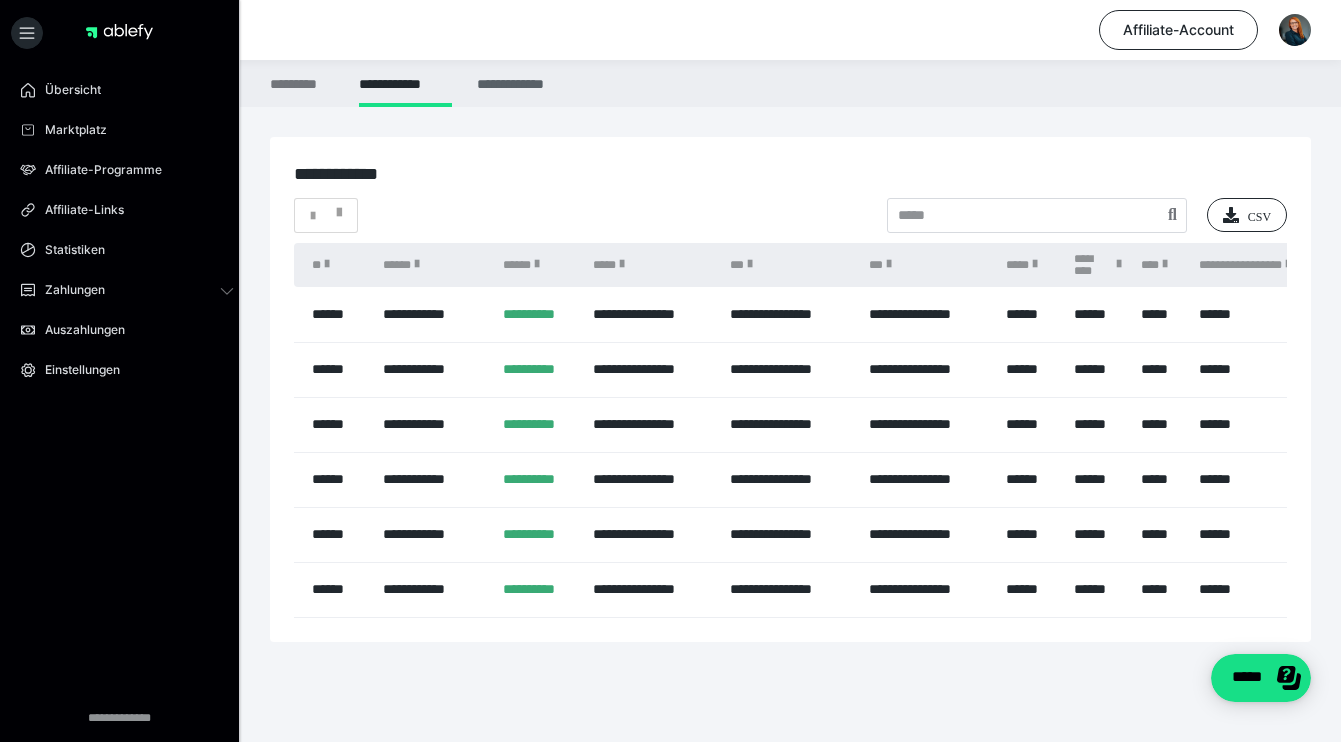 click on "**********" at bounding box center [521, 83] 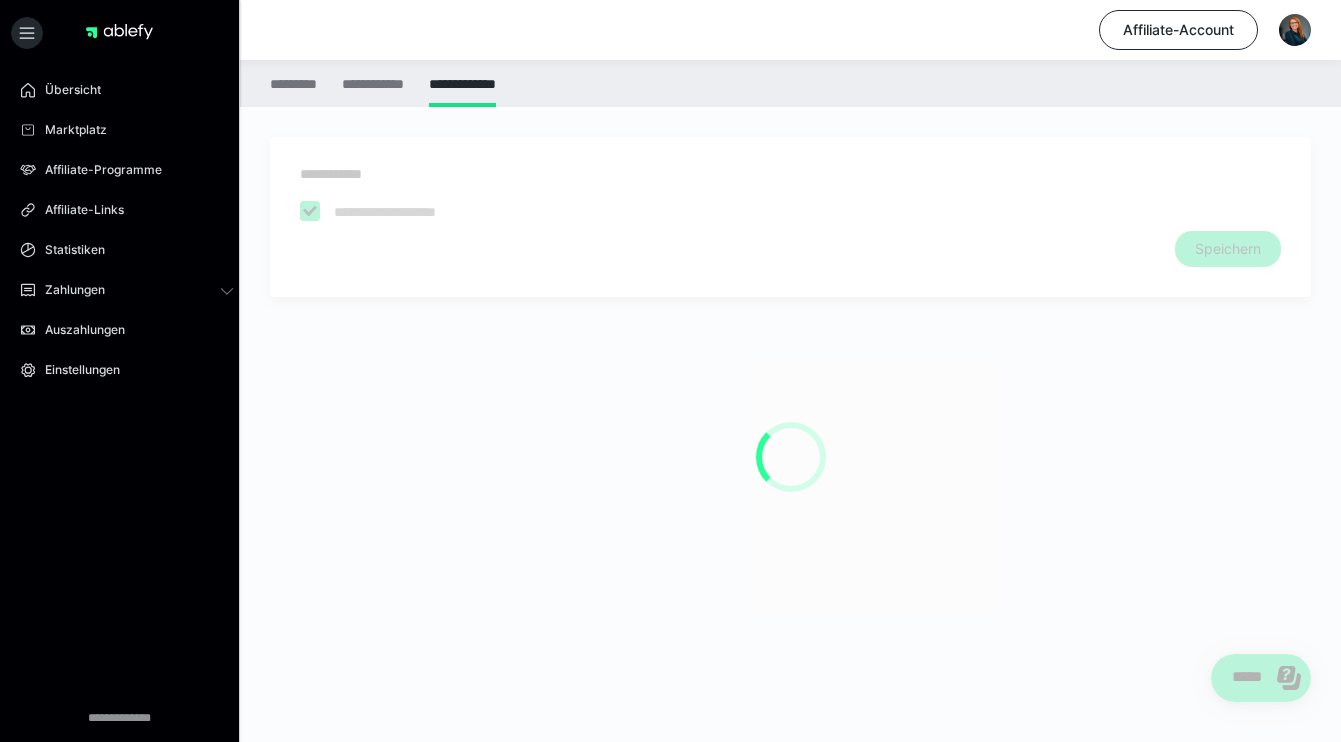 checkbox on "****" 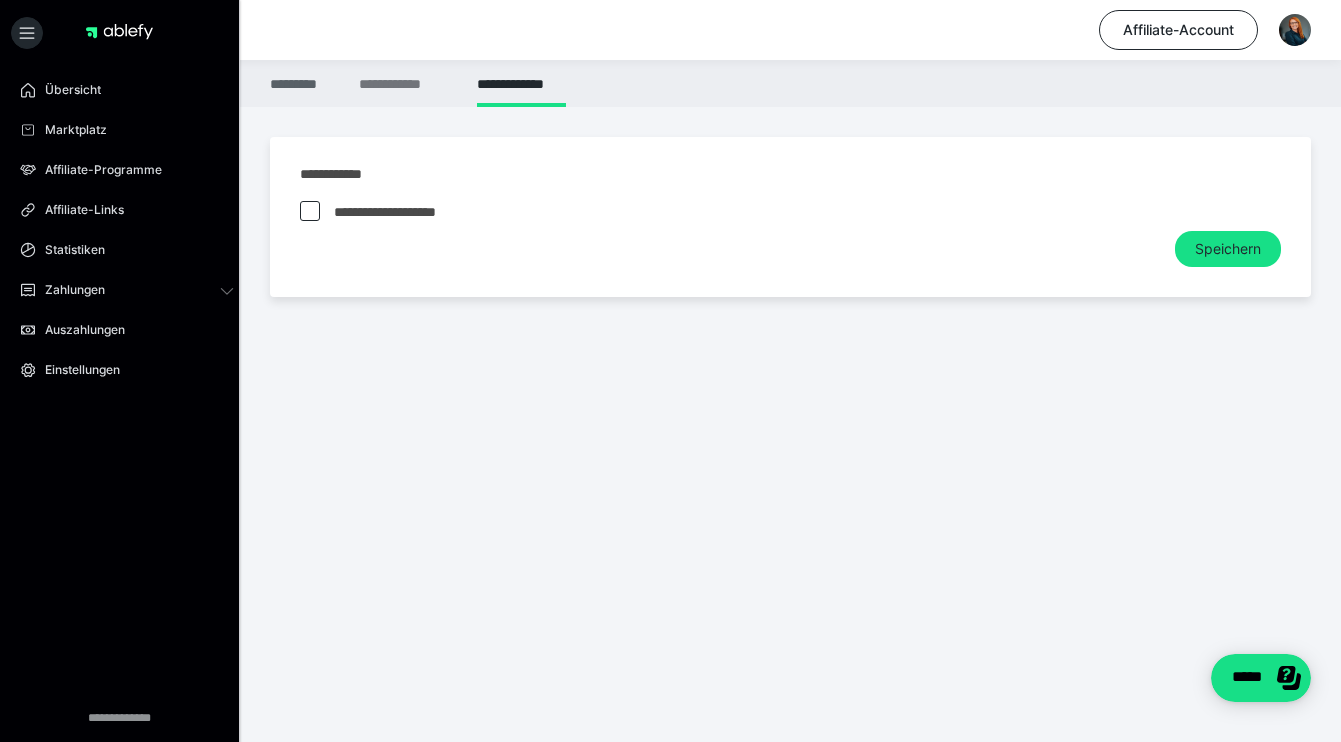 click on "*********" at bounding box center [302, 83] 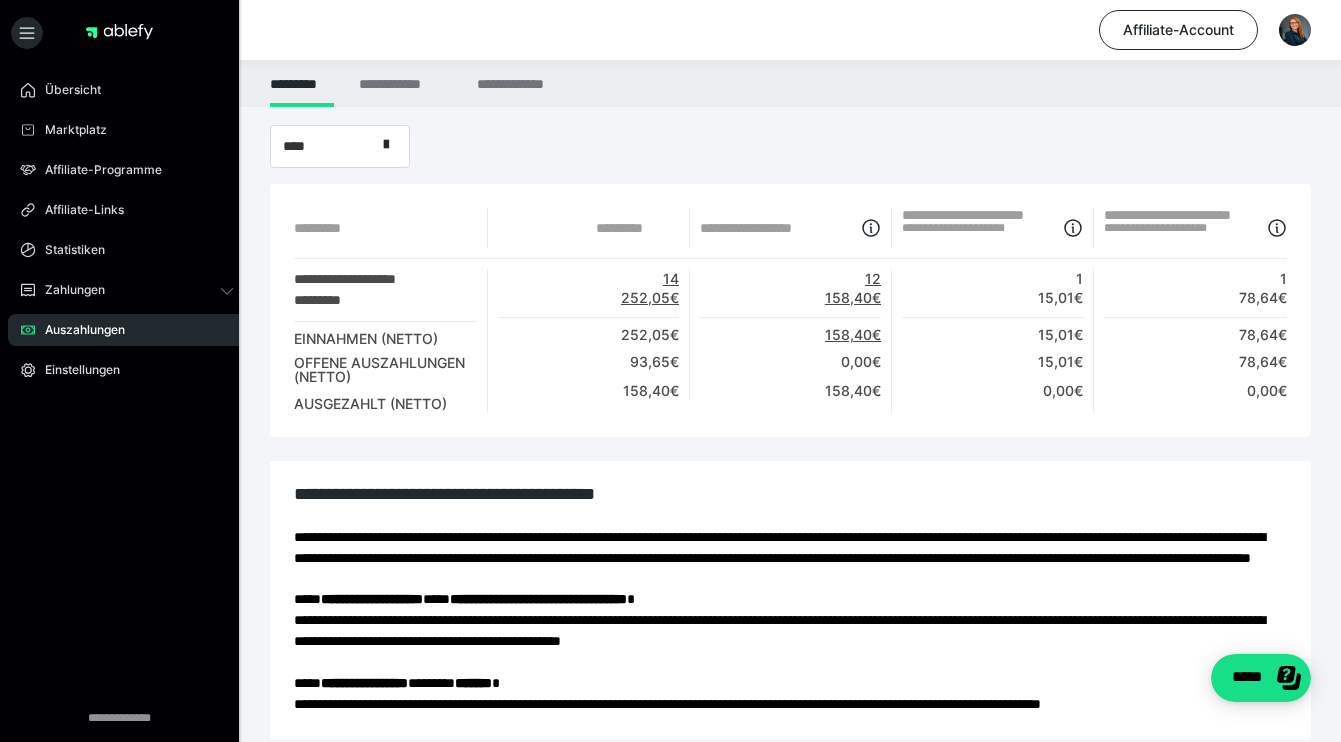 scroll, scrollTop: 0, scrollLeft: 0, axis: both 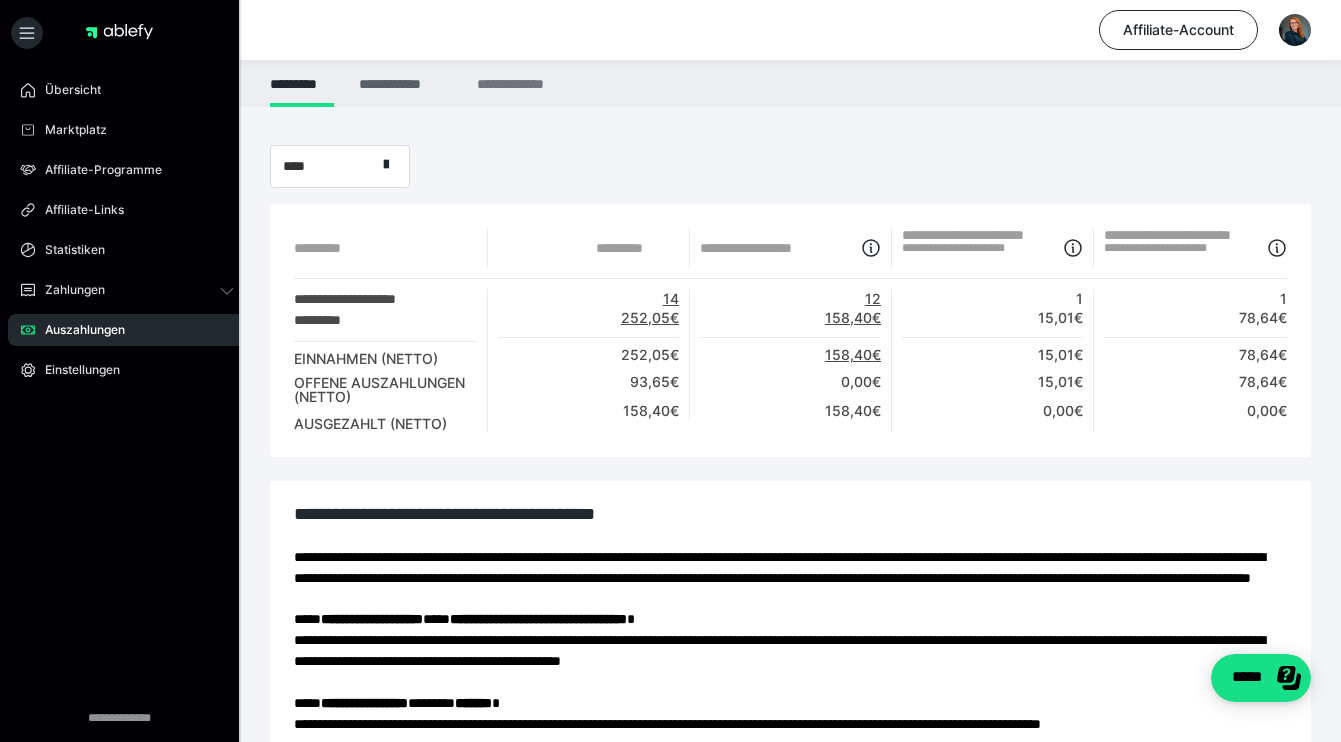 click on "**********" at bounding box center [405, 83] 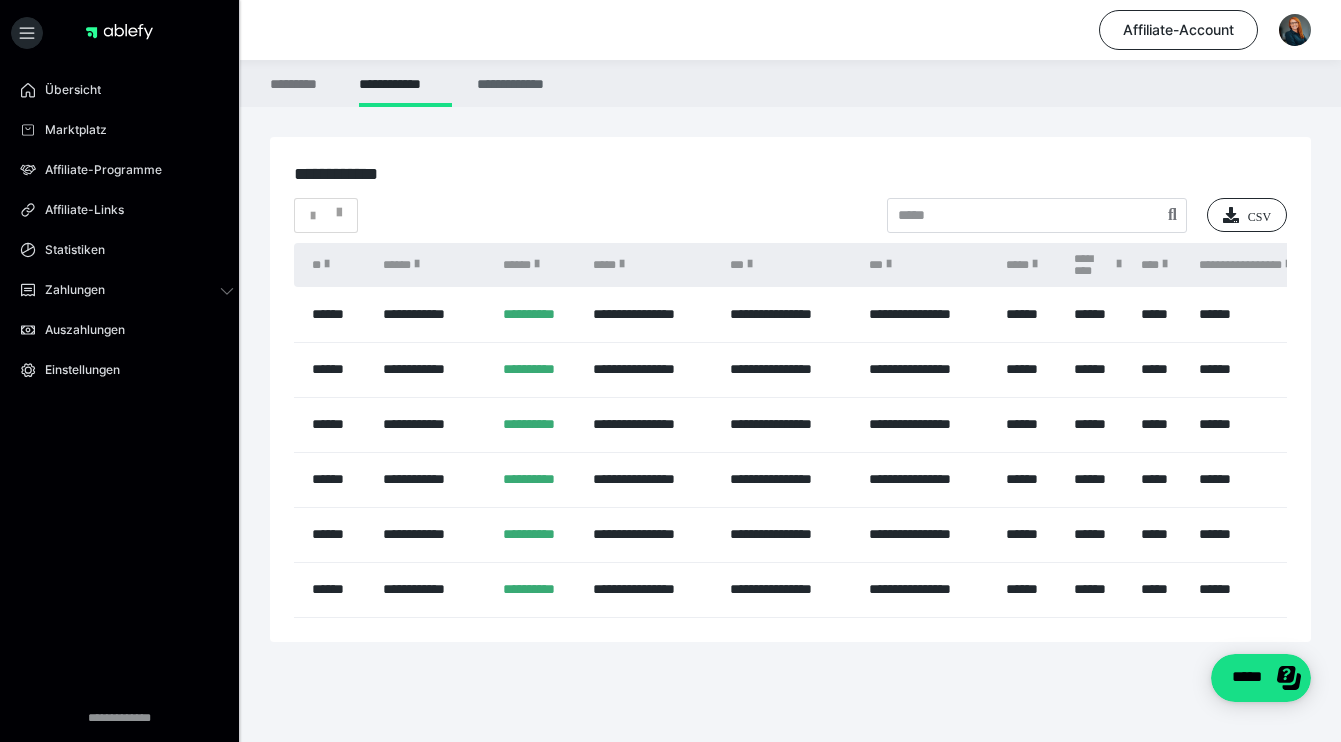 click on "**********" at bounding box center [521, 83] 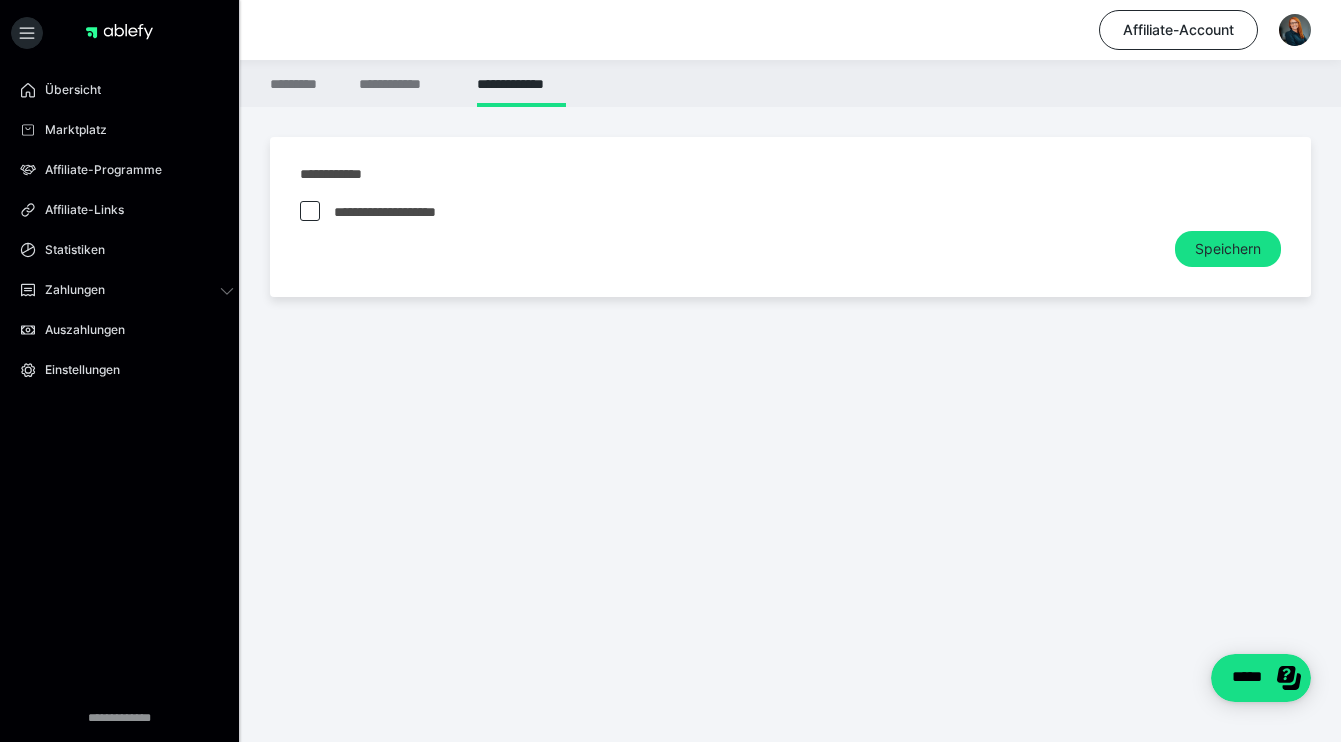 click on "**********" at bounding box center (423, 212) 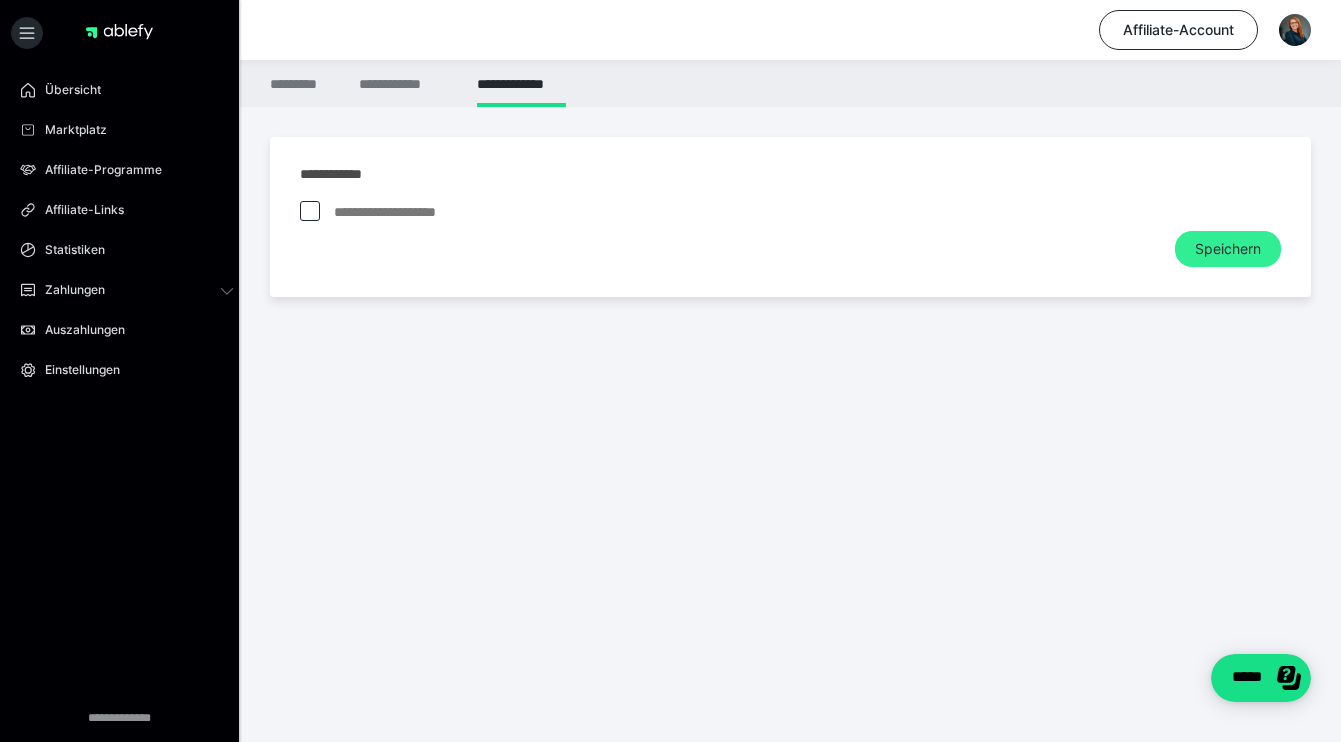 click on "Speichern" at bounding box center [1228, 249] 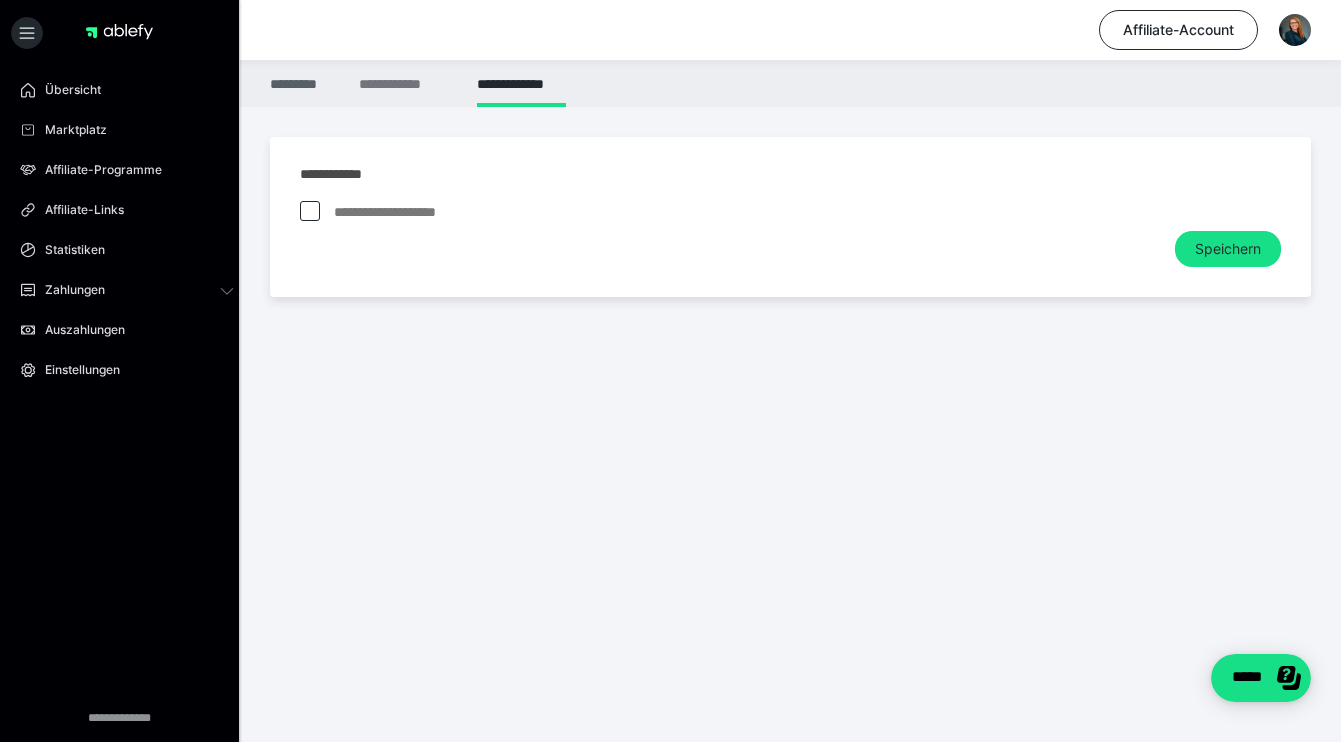 click on "*********" at bounding box center (302, 83) 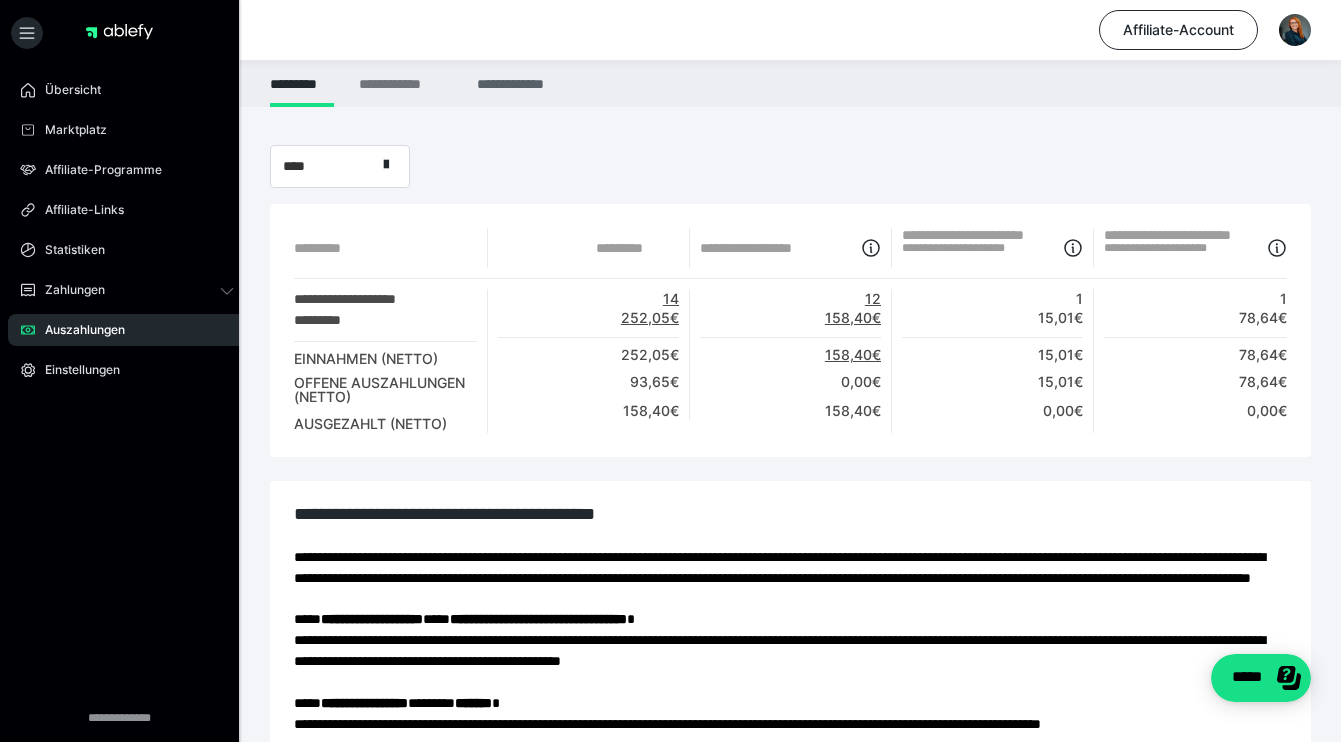 click on "**********" at bounding box center [521, 83] 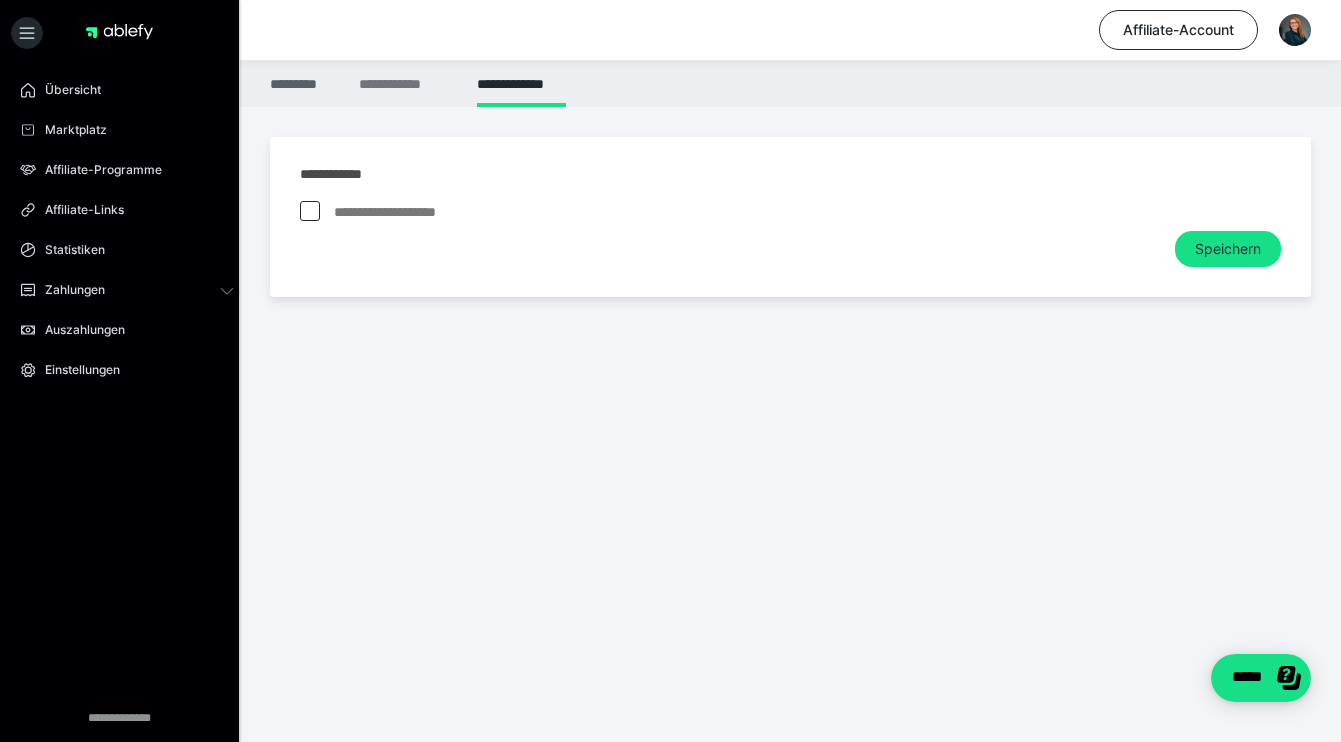 click on "*********" at bounding box center [302, 83] 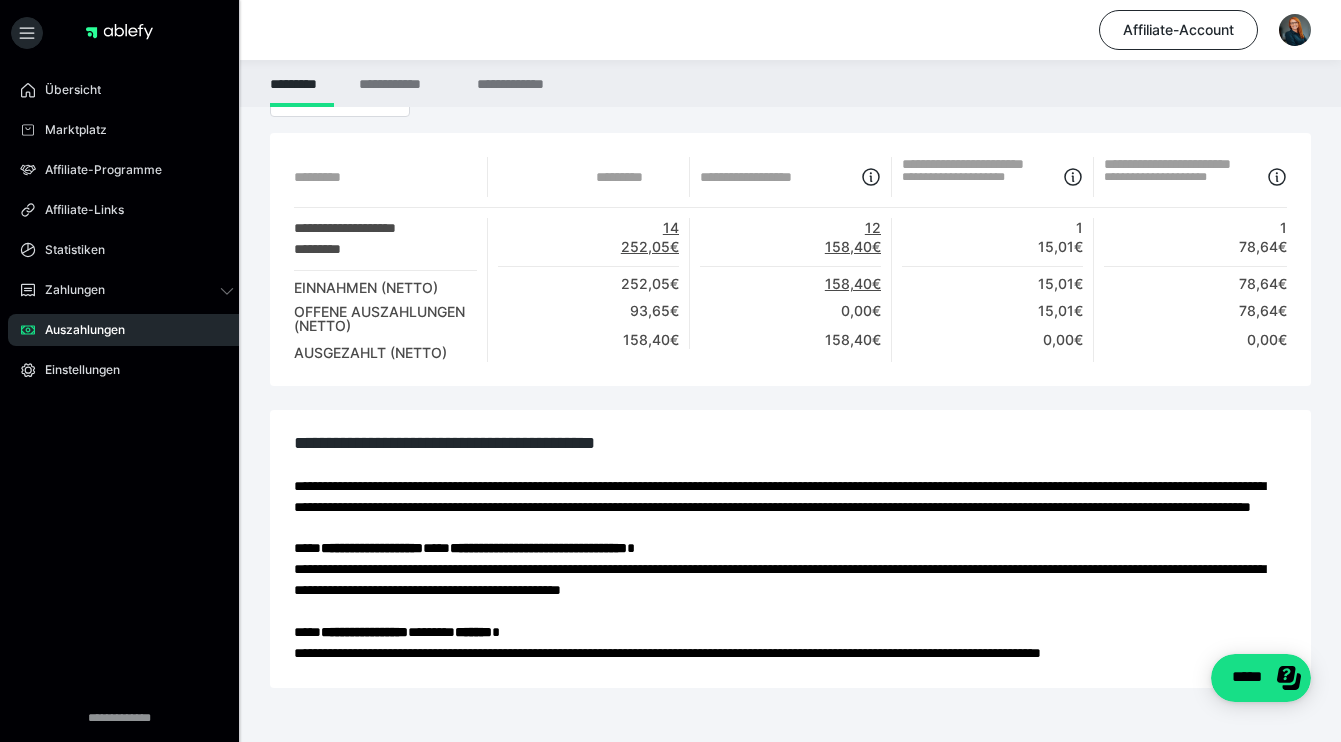 scroll, scrollTop: 162, scrollLeft: 0, axis: vertical 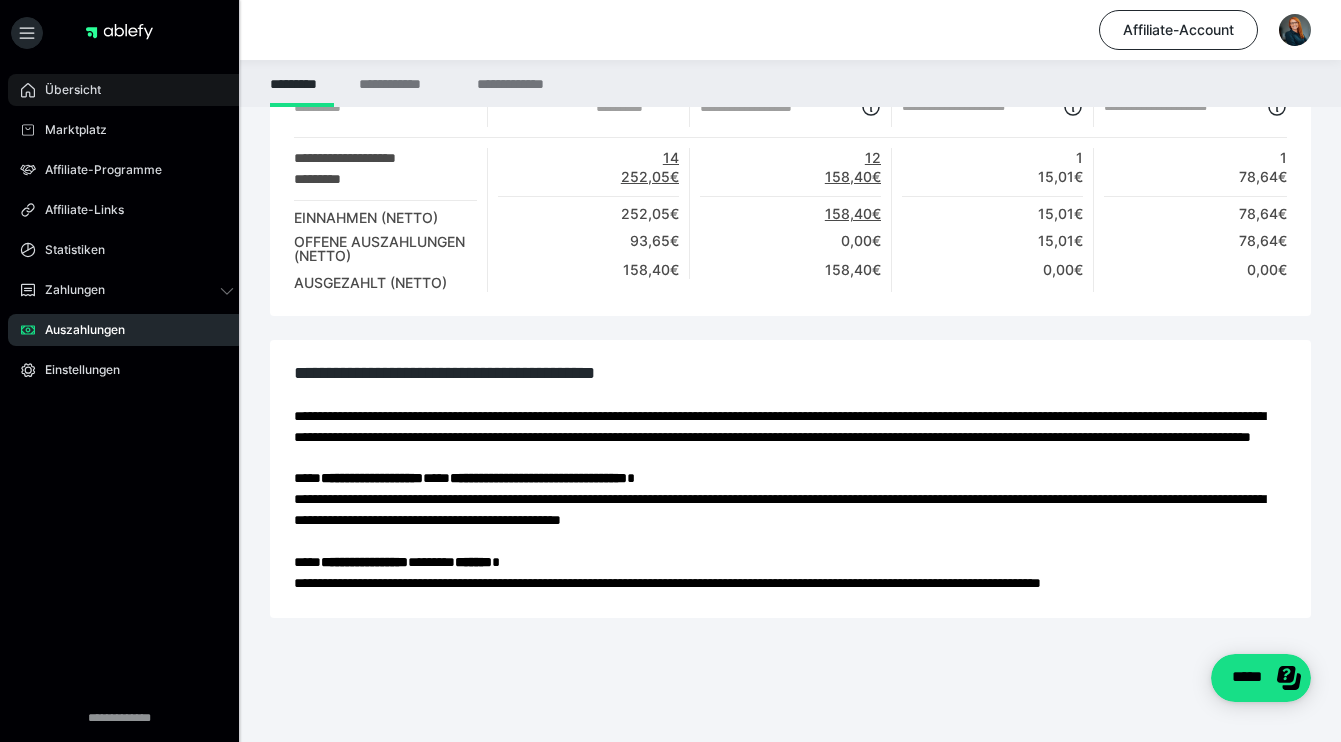 click on "Übersicht" at bounding box center [66, 90] 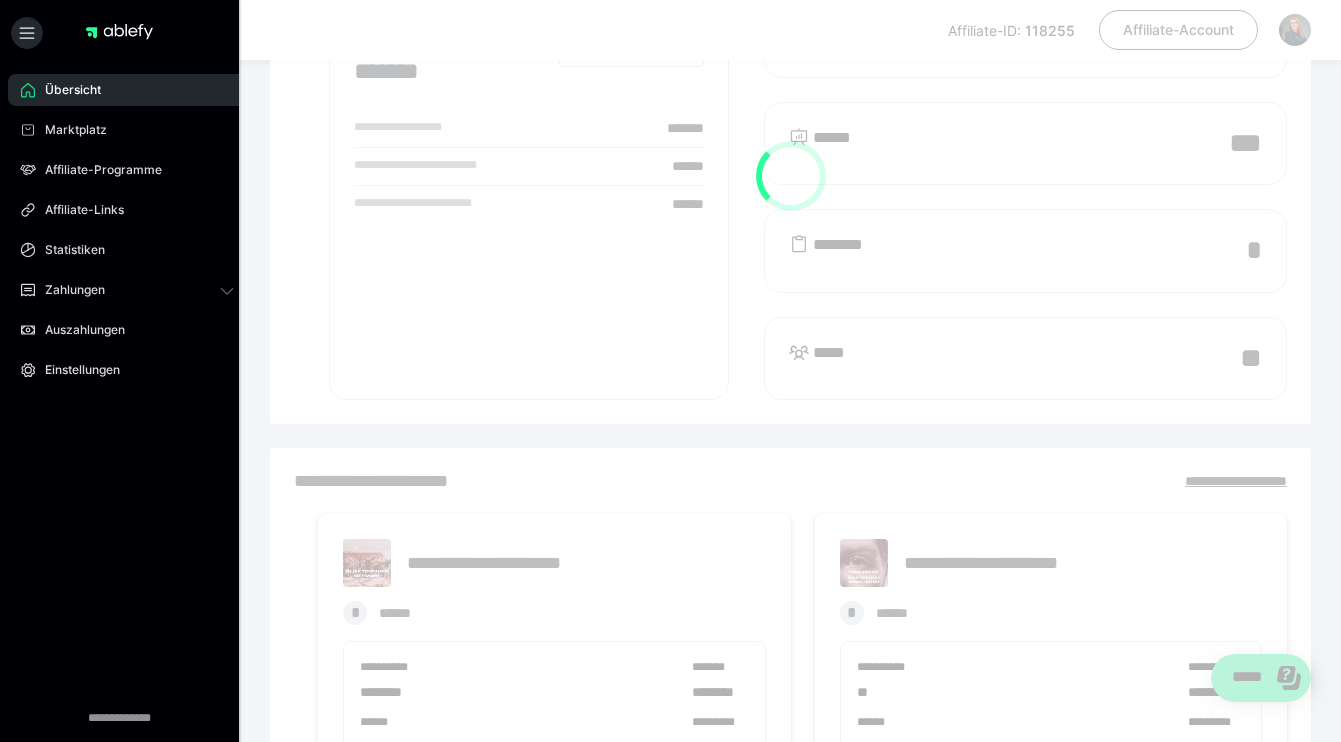 scroll, scrollTop: 115, scrollLeft: 0, axis: vertical 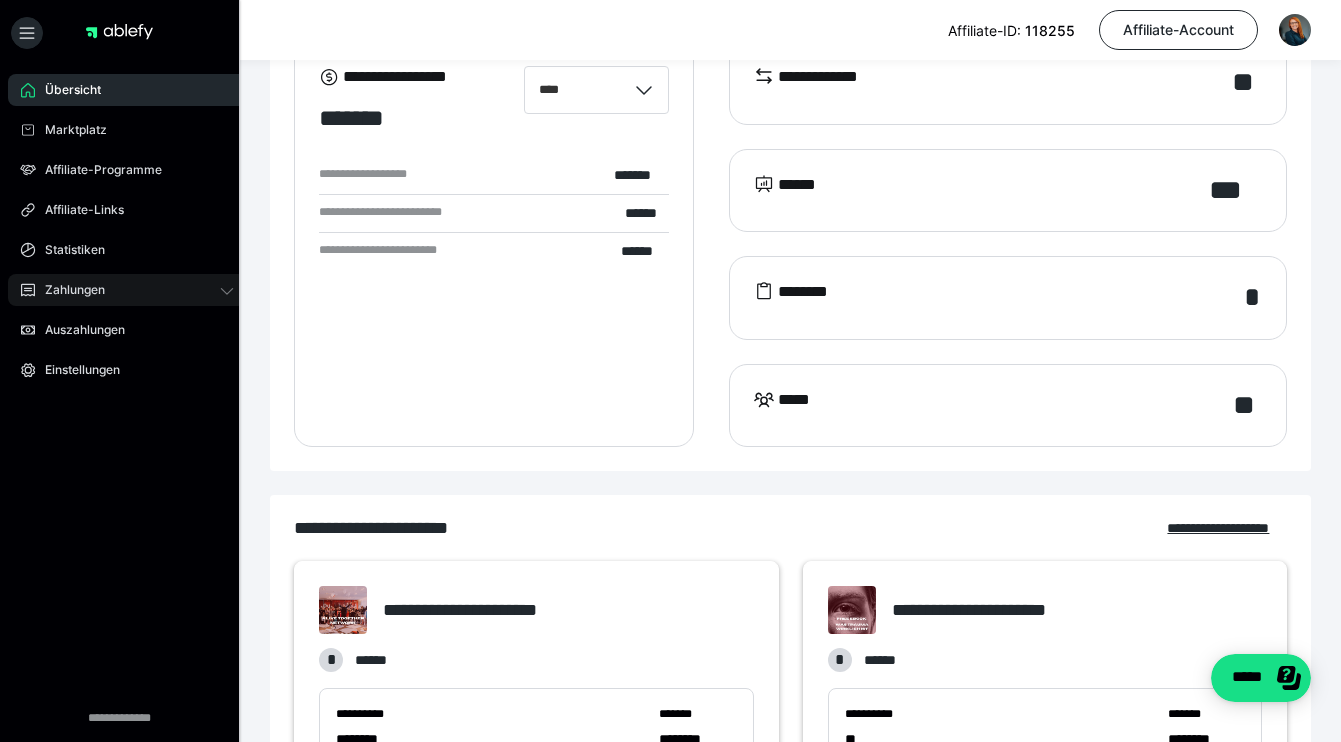 click on "Zahlungen" at bounding box center (127, 290) 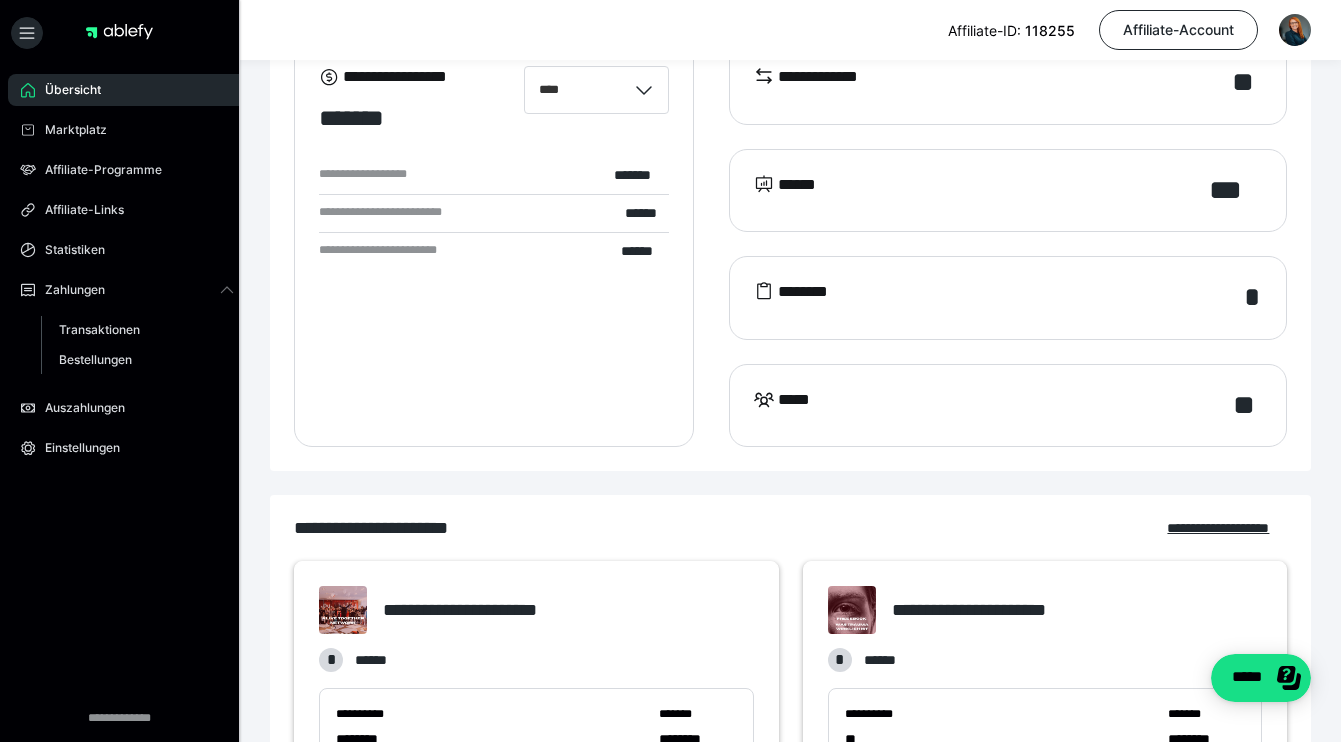 click on "Zahlungen Transaktionen Bestellungen" at bounding box center [127, 329] 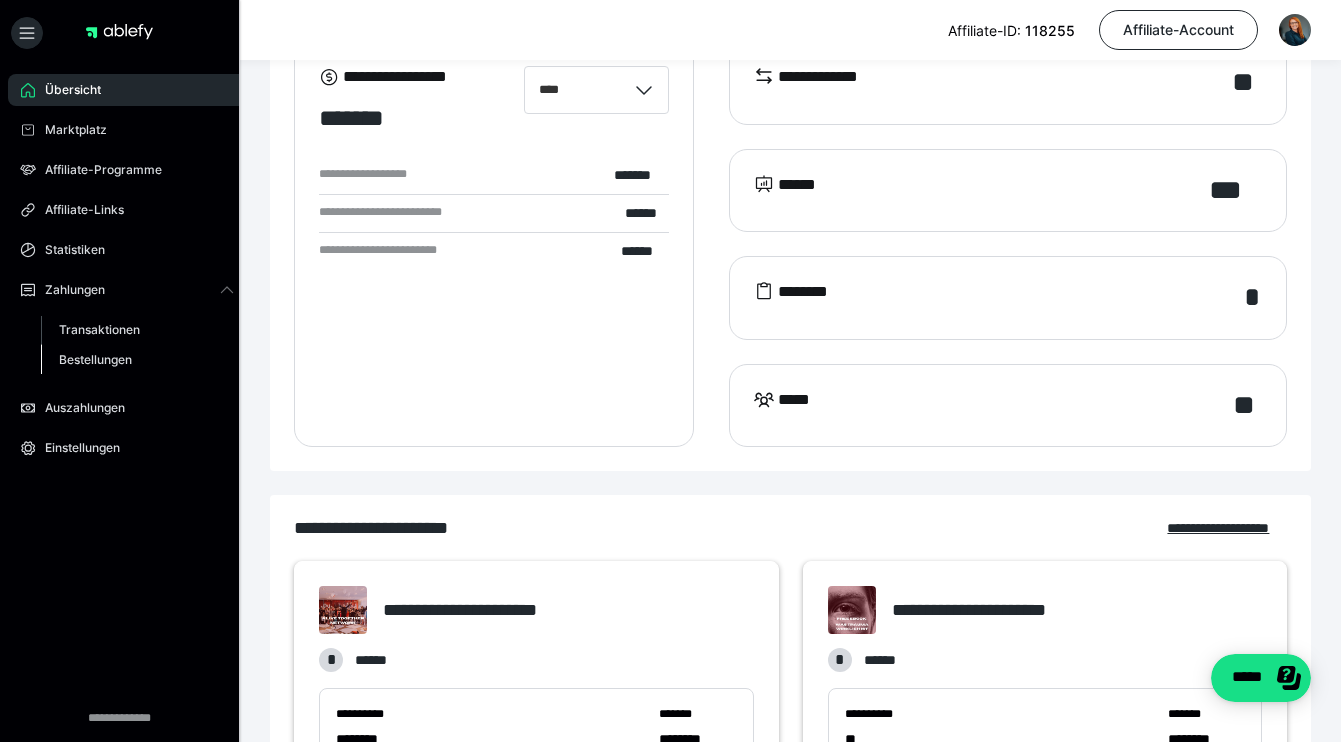 click on "Bestellungen" at bounding box center [95, 359] 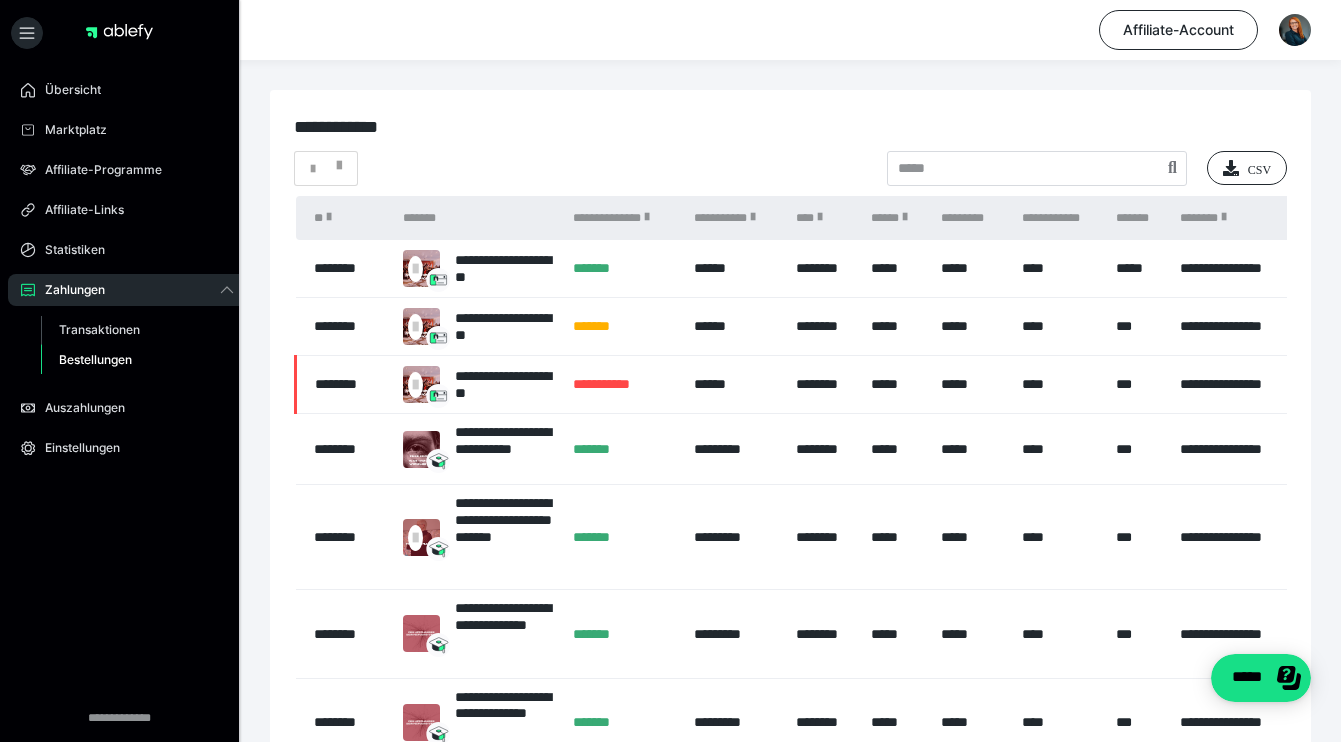 scroll, scrollTop: 0, scrollLeft: 18, axis: horizontal 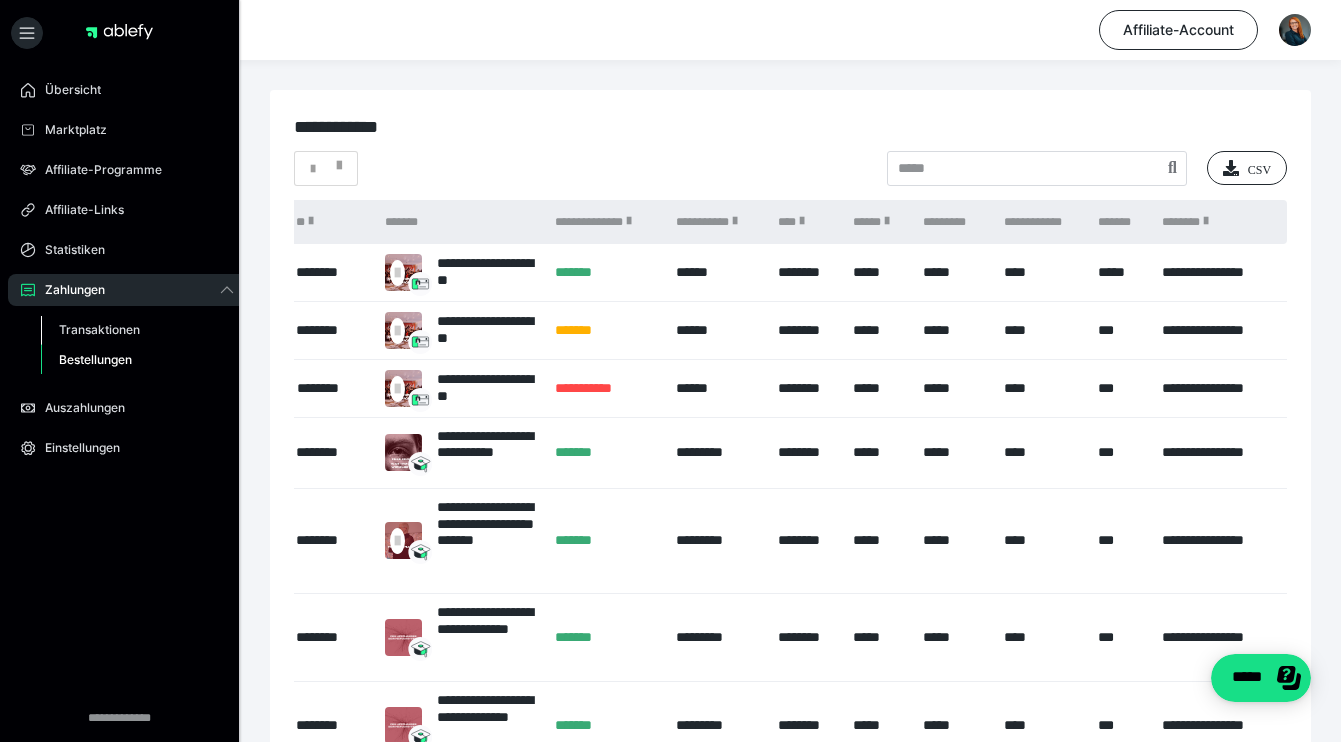 click on "Transaktionen" at bounding box center [99, 329] 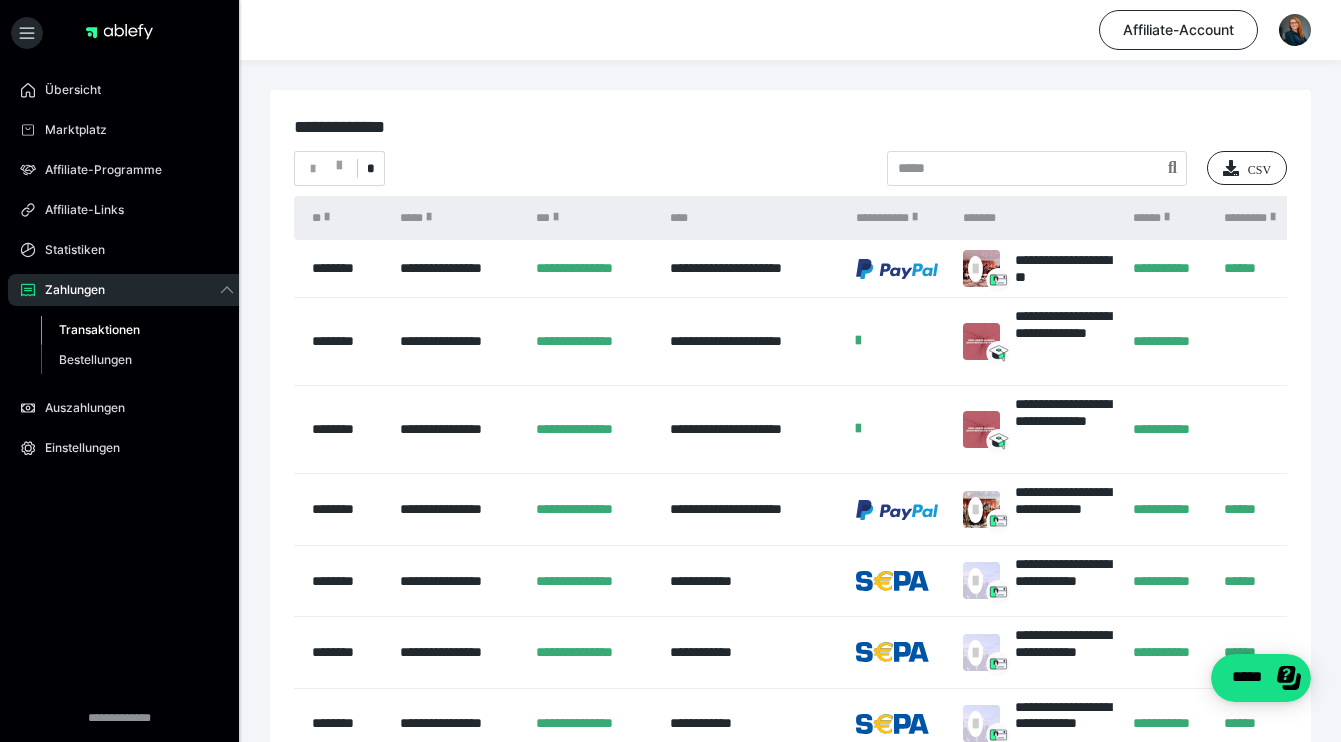 scroll, scrollTop: 0, scrollLeft: 12, axis: horizontal 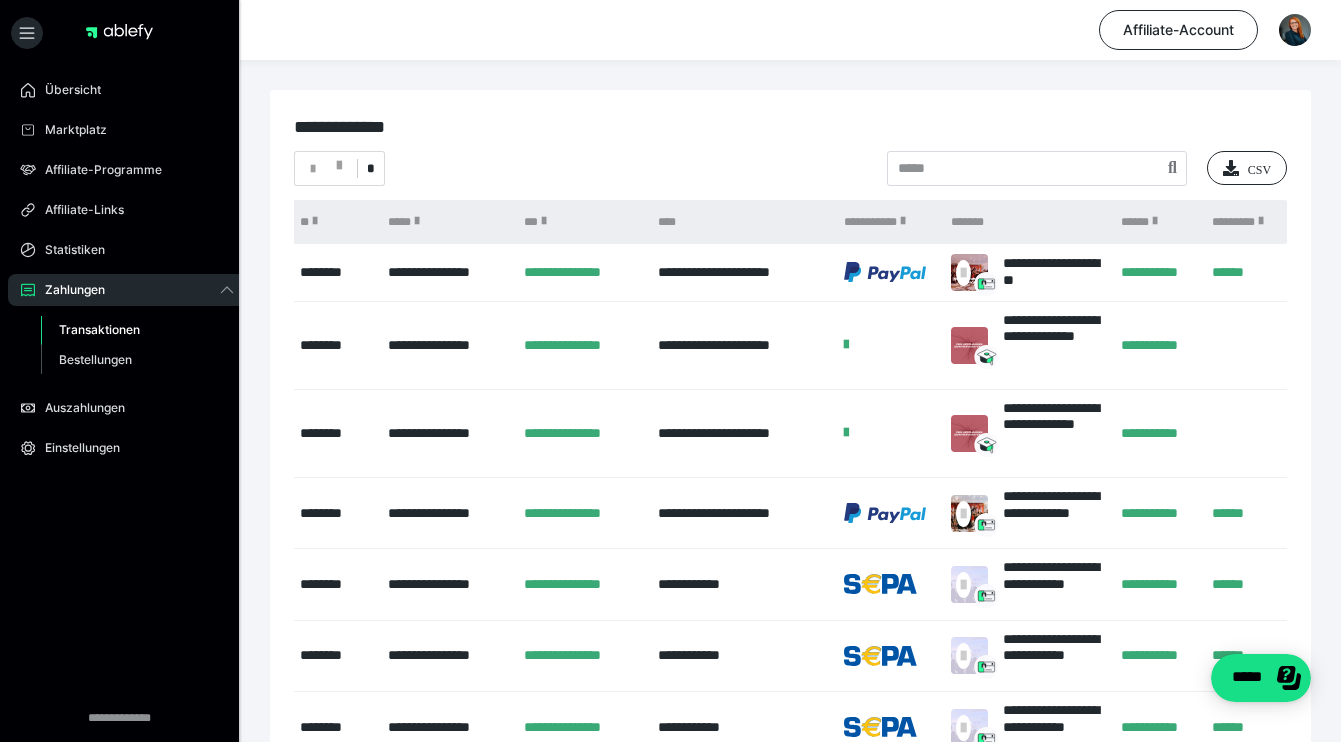 click on "**********" at bounding box center (1052, 272) 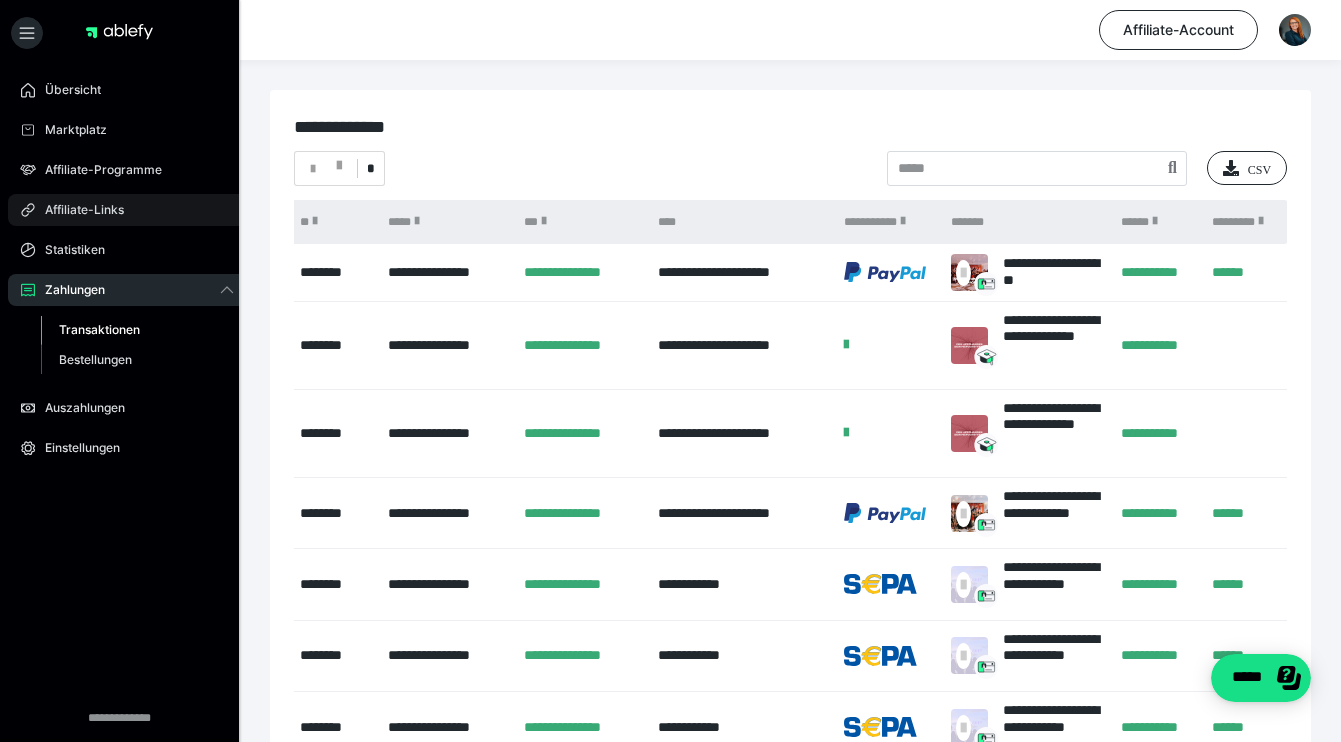 click on "Affiliate-Links" at bounding box center (77, 210) 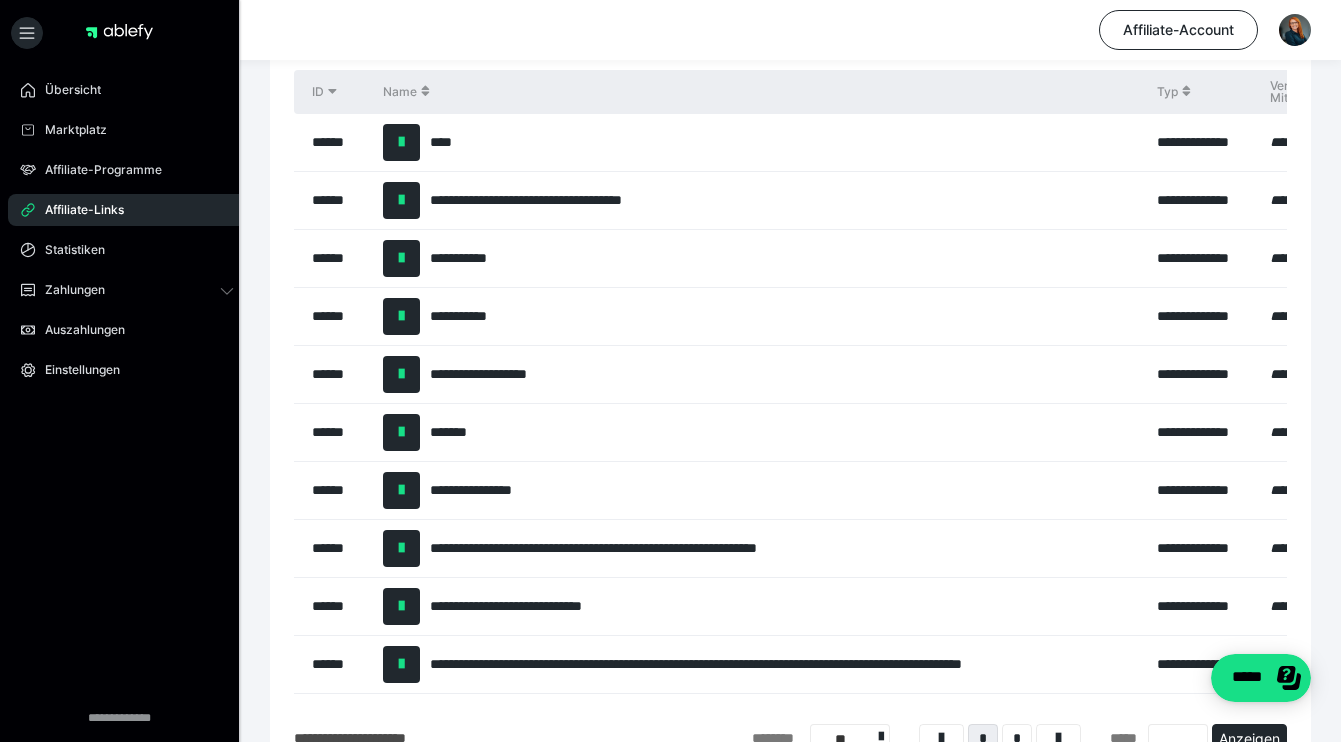 scroll, scrollTop: 274, scrollLeft: 0, axis: vertical 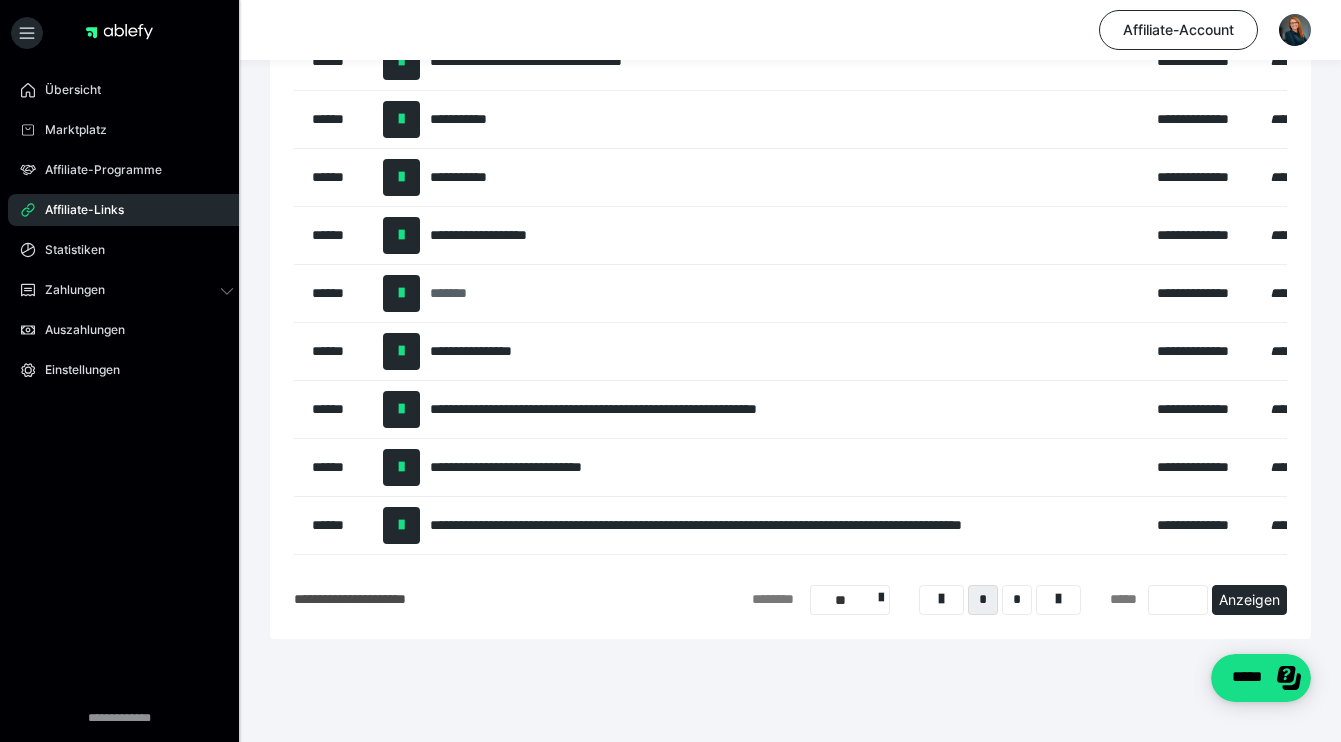 click on "*******" at bounding box center [465, 293] 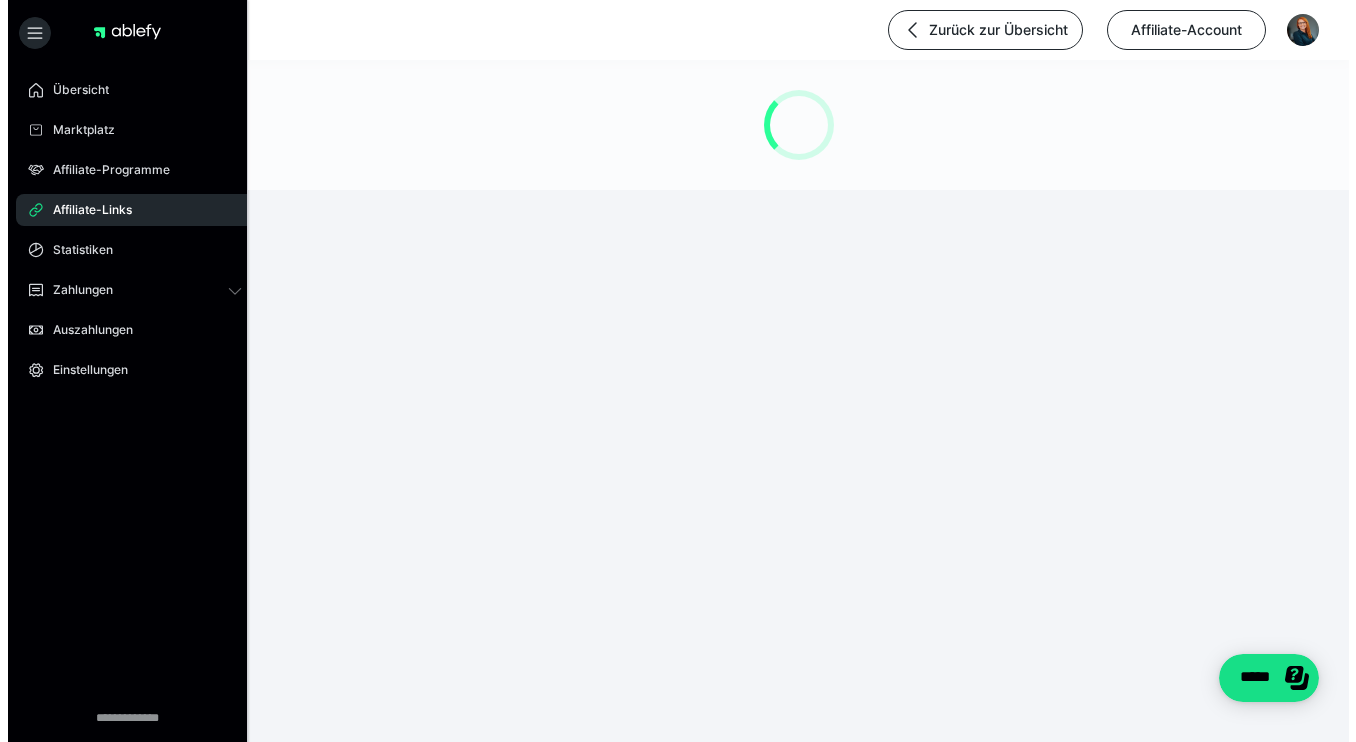 scroll, scrollTop: 0, scrollLeft: 0, axis: both 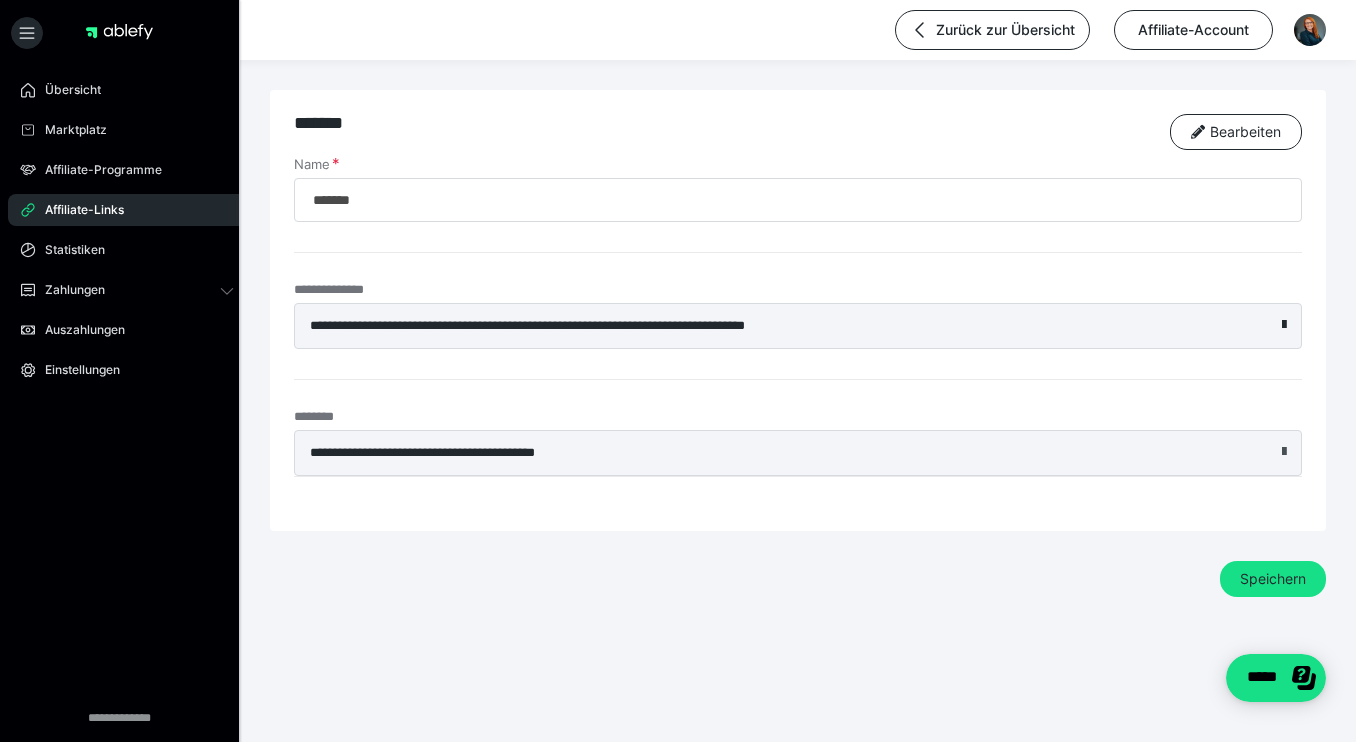 click at bounding box center [1284, 452] 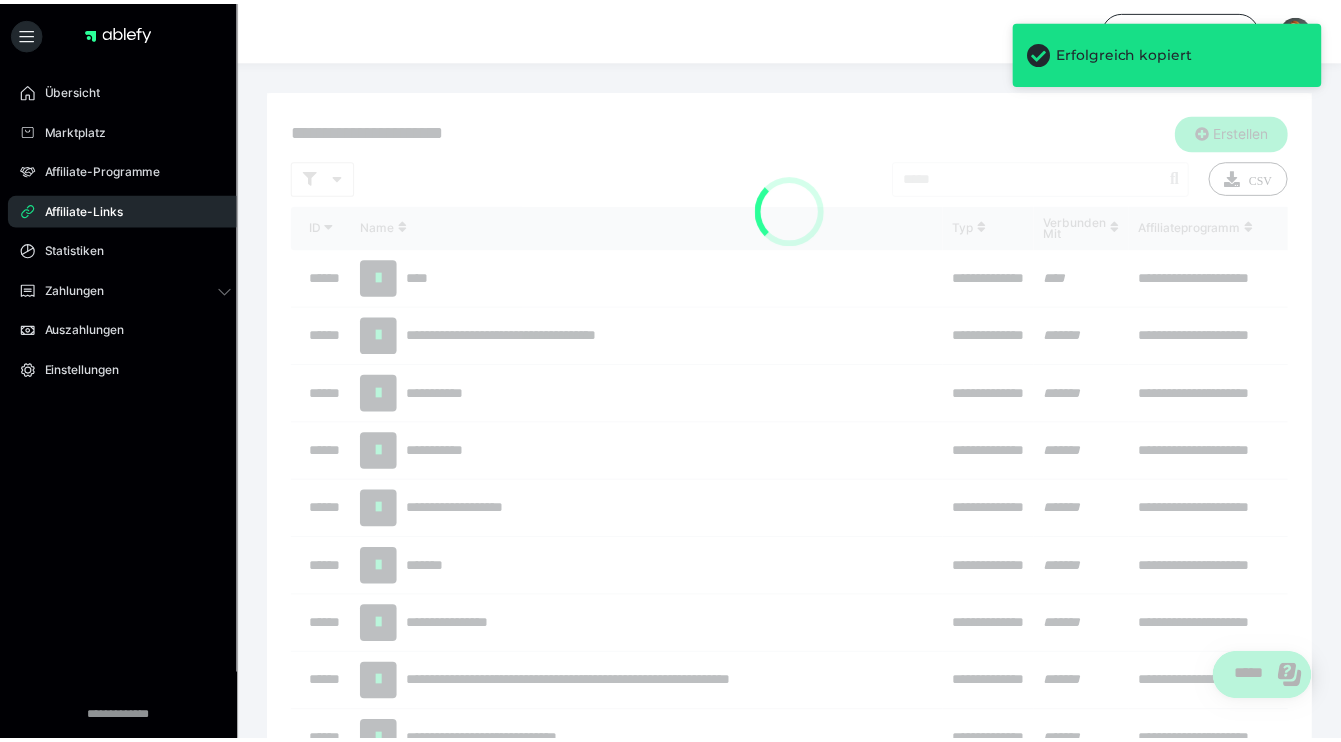scroll, scrollTop: 241, scrollLeft: 0, axis: vertical 